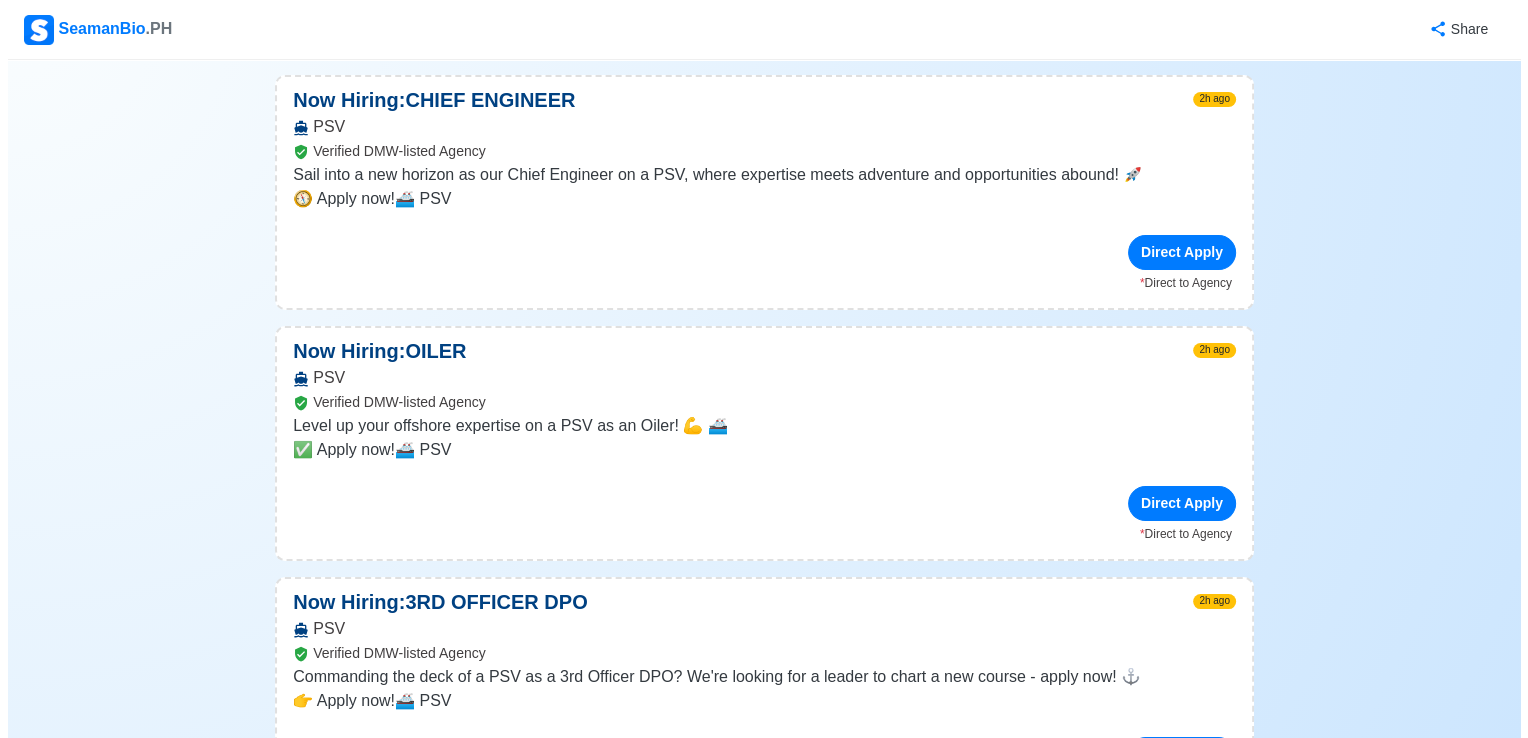 scroll, scrollTop: 796, scrollLeft: 0, axis: vertical 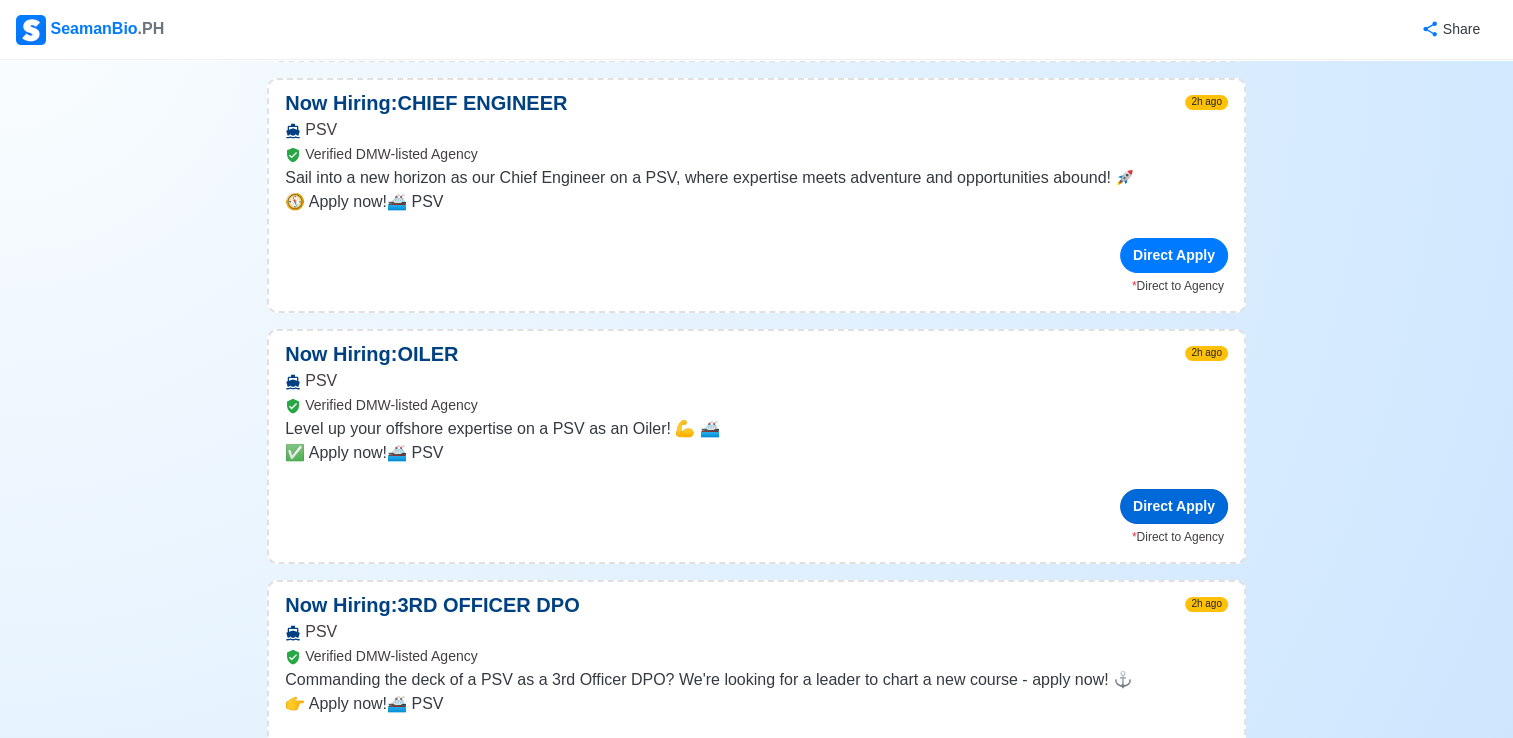 click on "Direct Apply" at bounding box center [1174, 506] 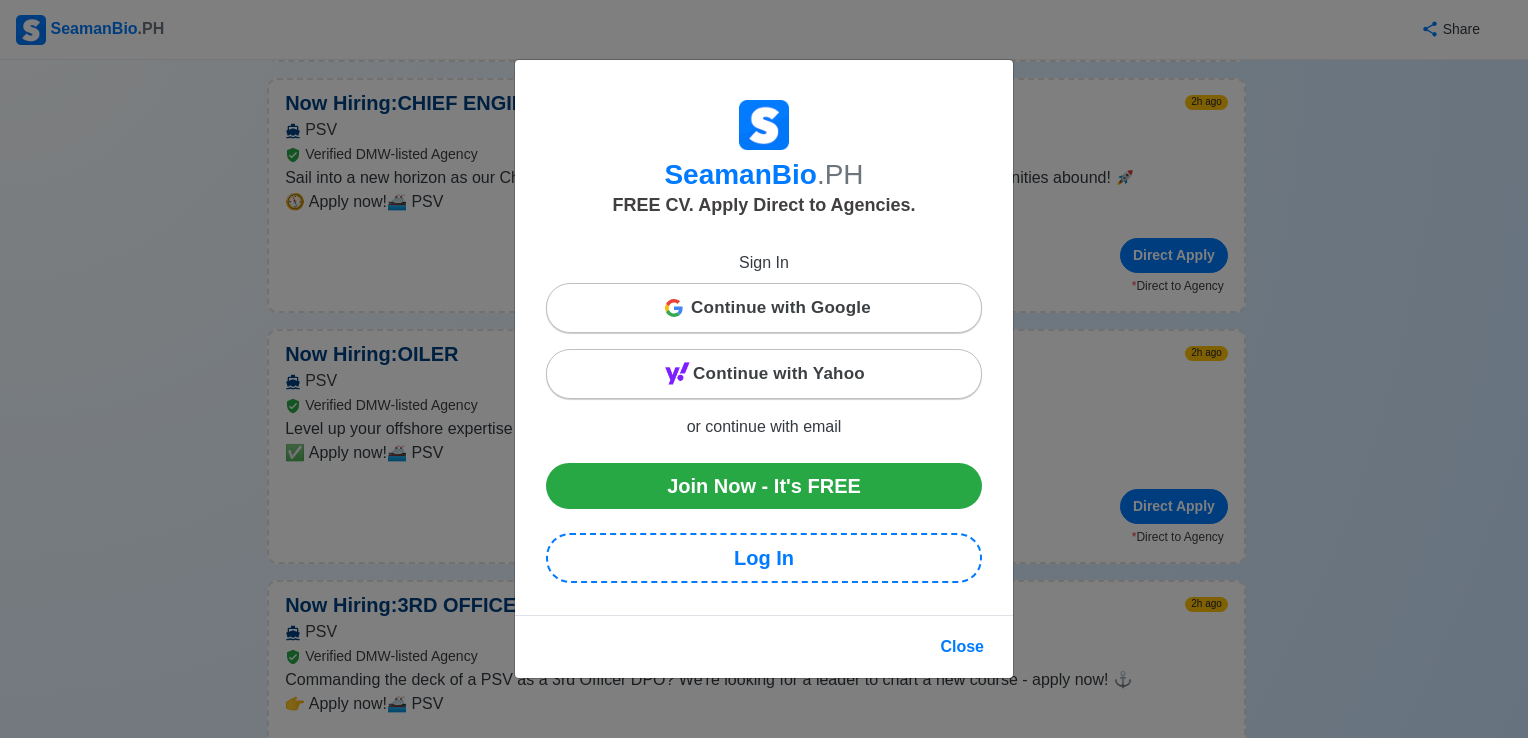 click on "Continue with Google" at bounding box center [781, 308] 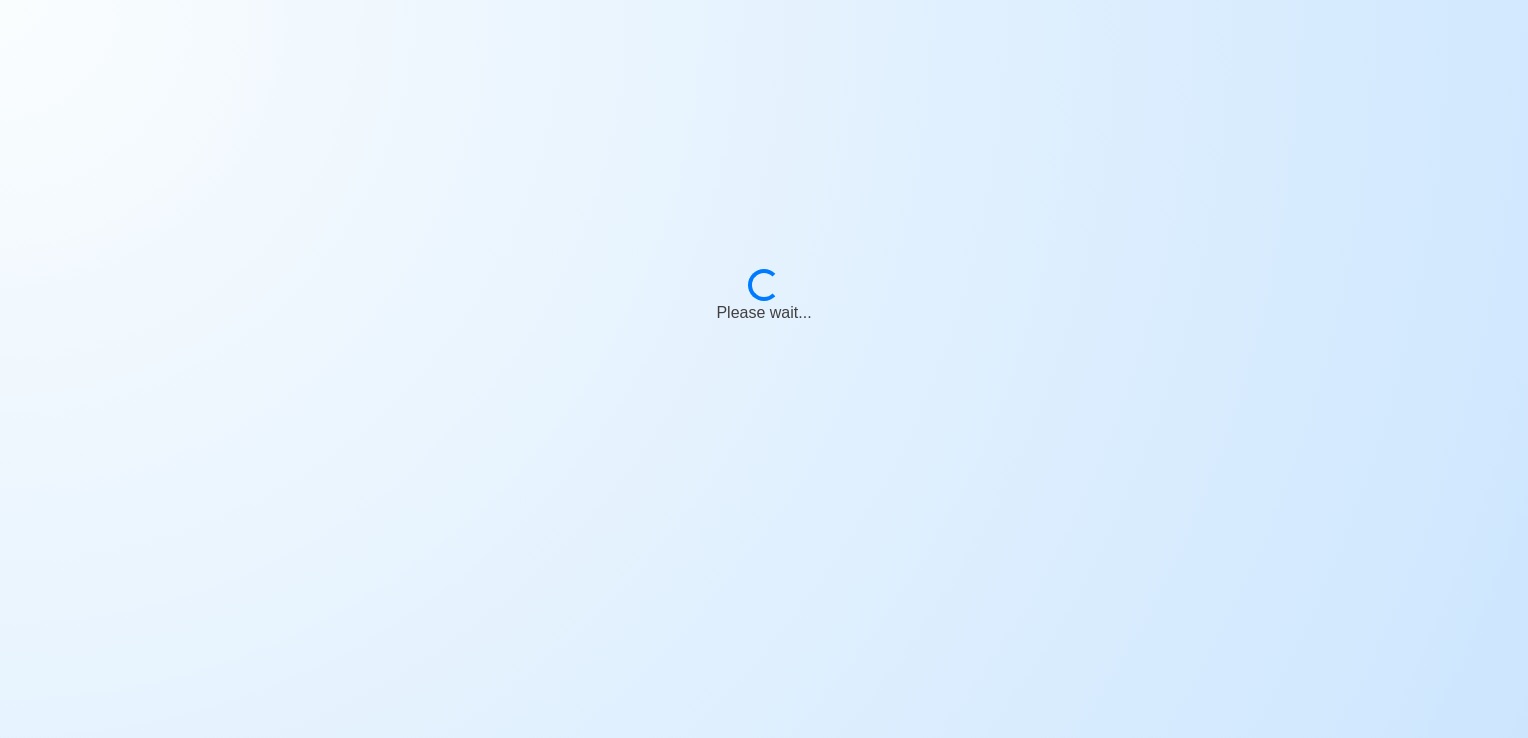 scroll, scrollTop: 0, scrollLeft: 0, axis: both 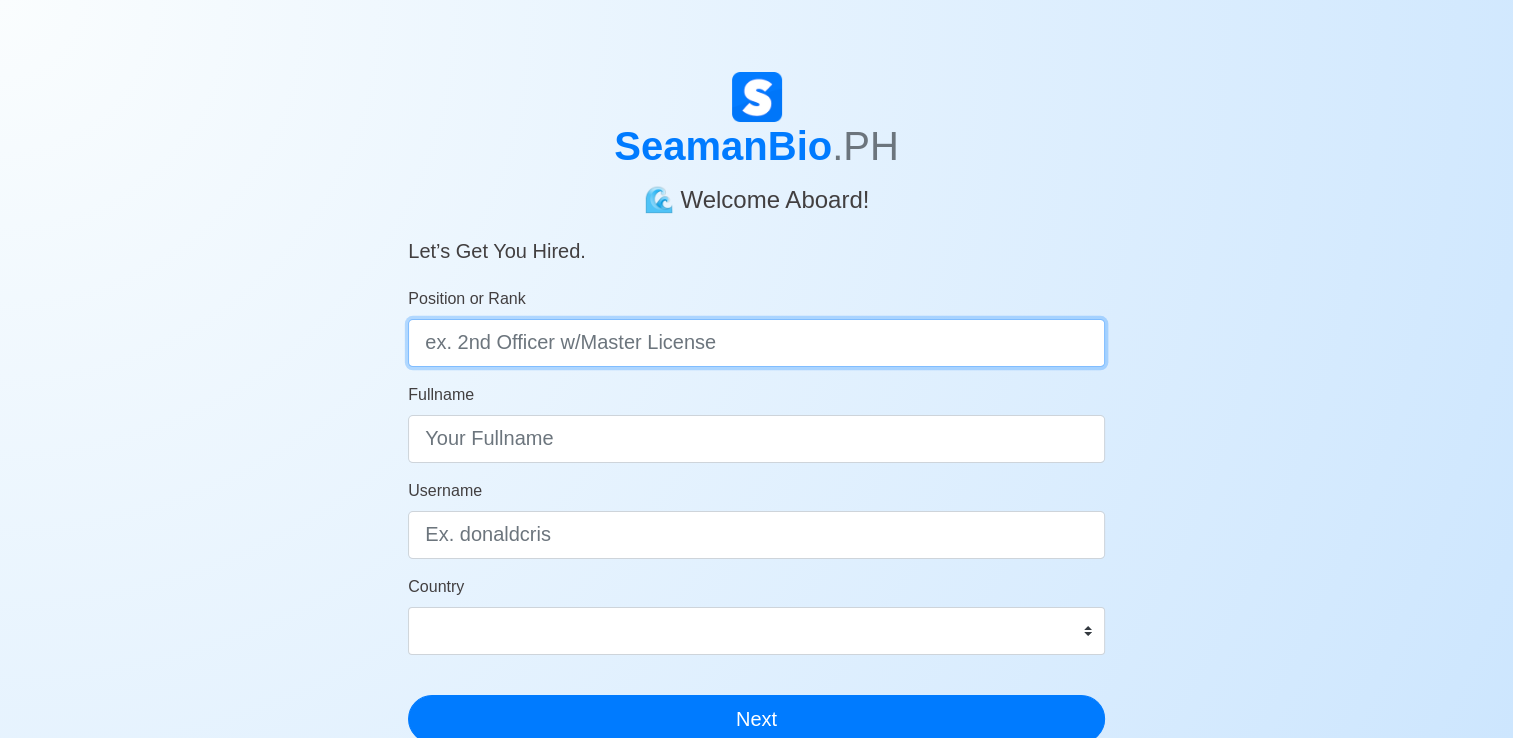 click on "Position or Rank" at bounding box center (756, 343) 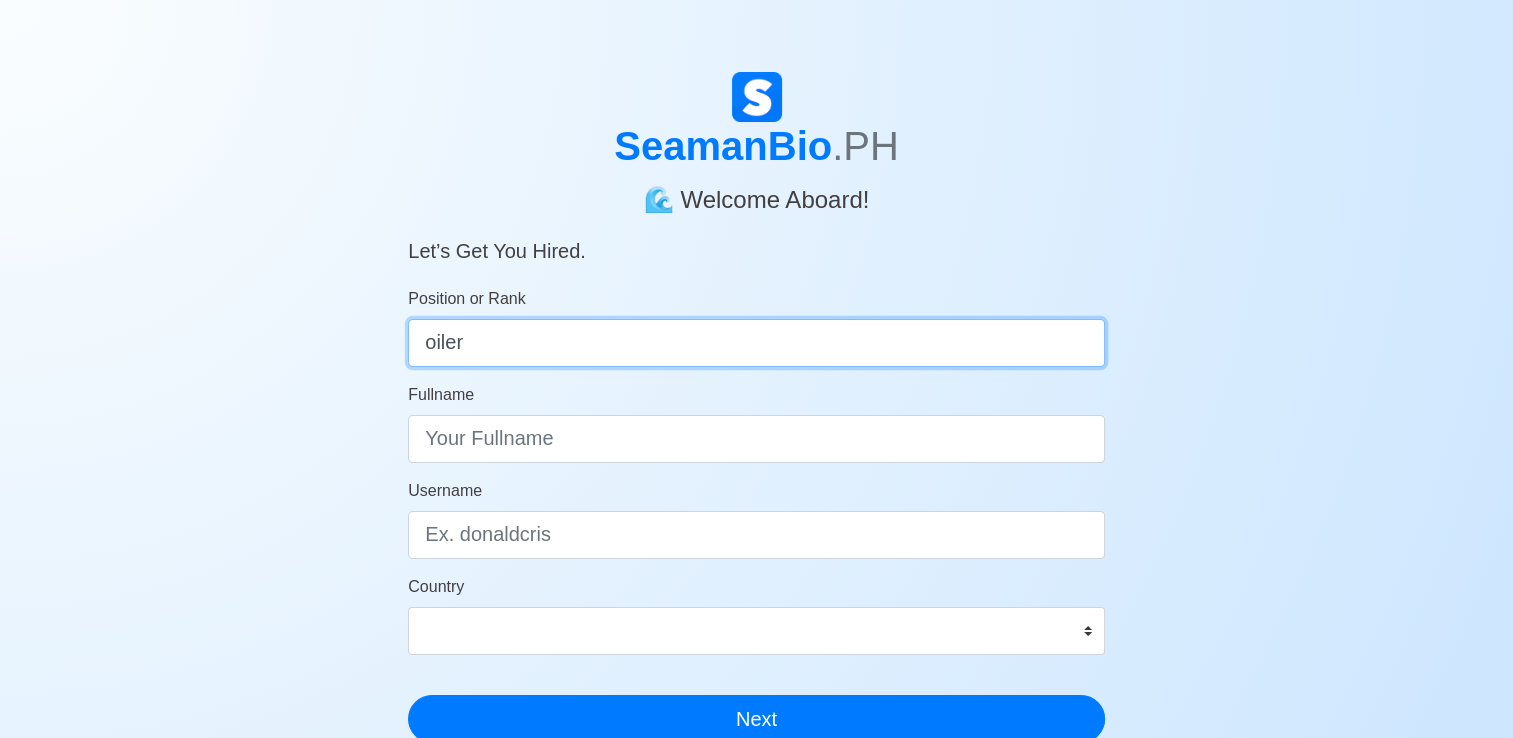 type on "oiler" 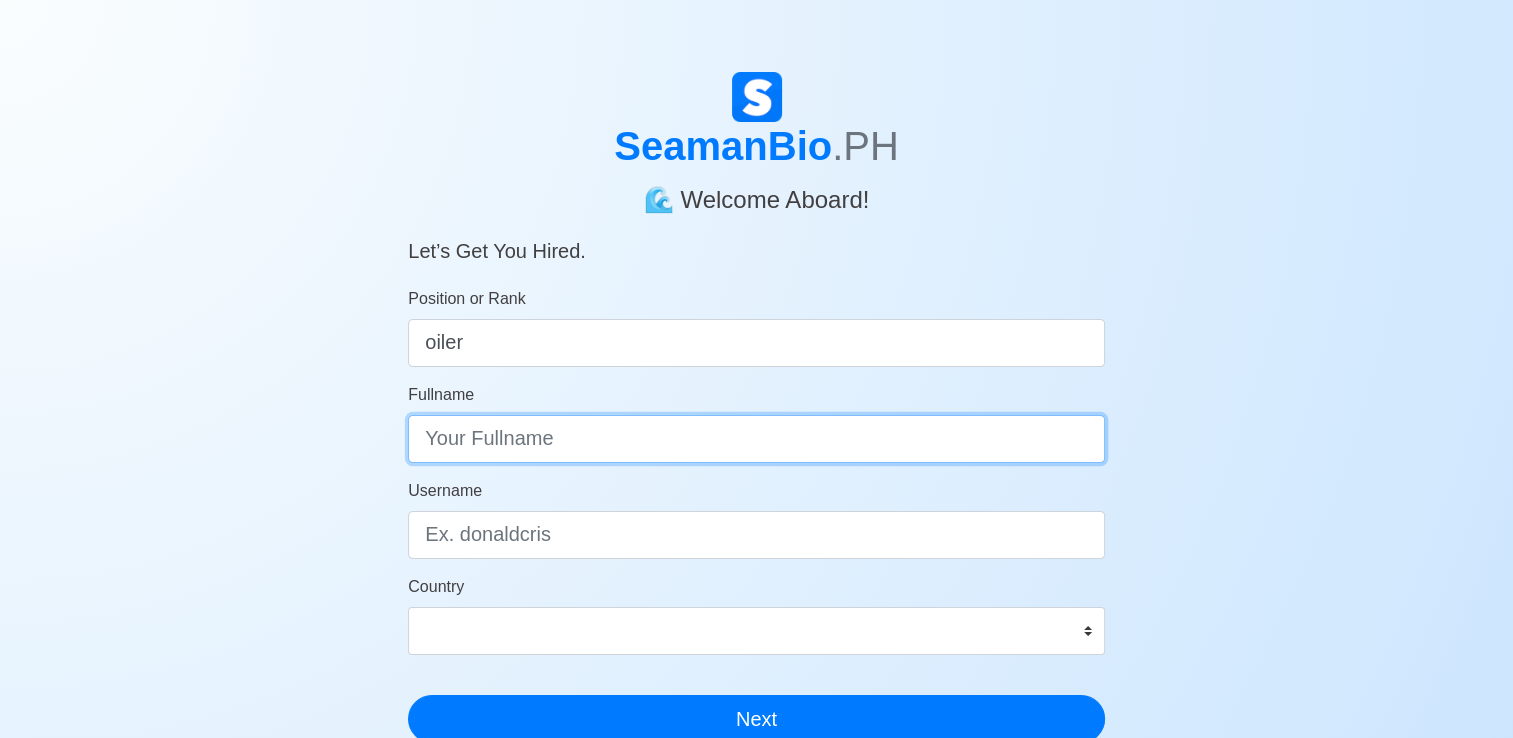 click on "Fullname" at bounding box center [756, 439] 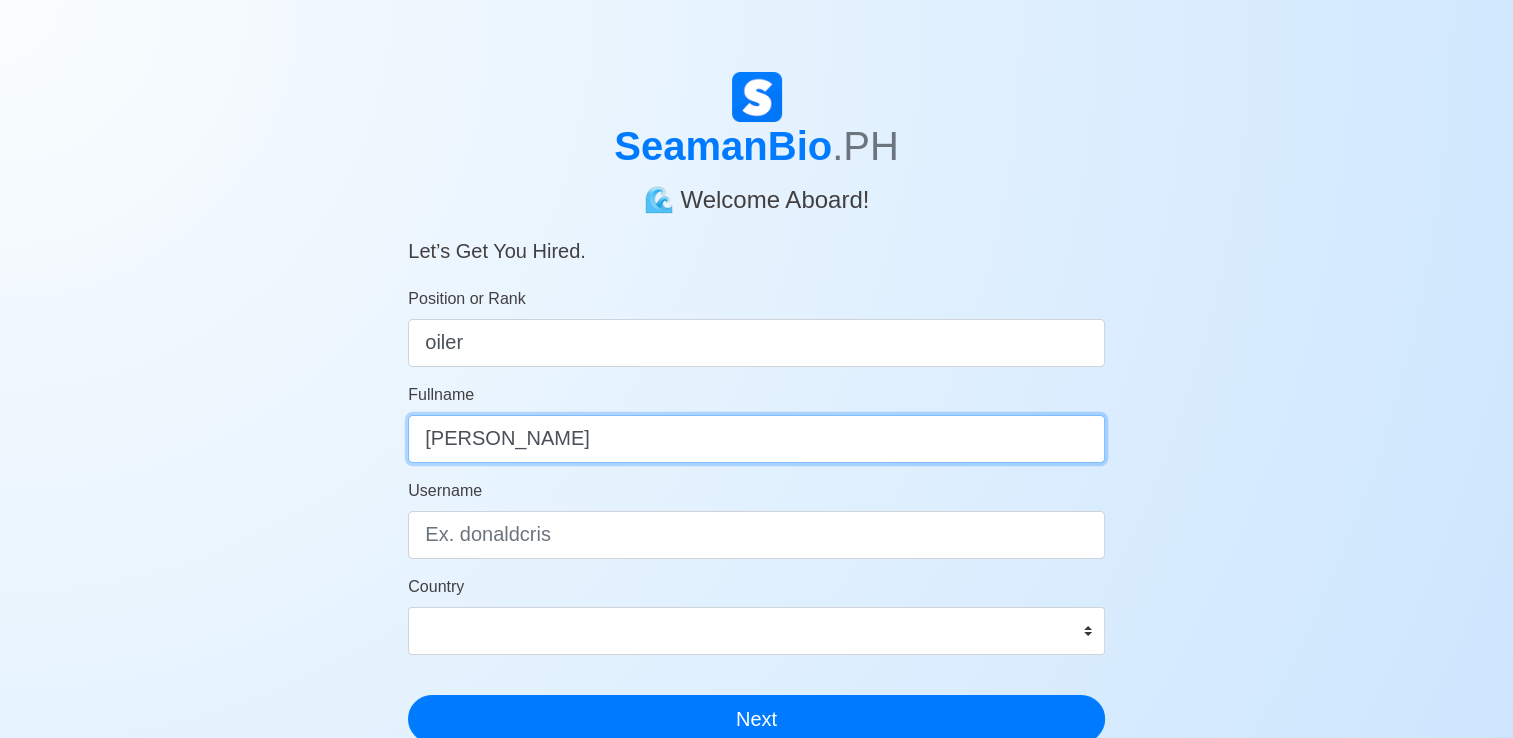 type on "[PERSON_NAME]" 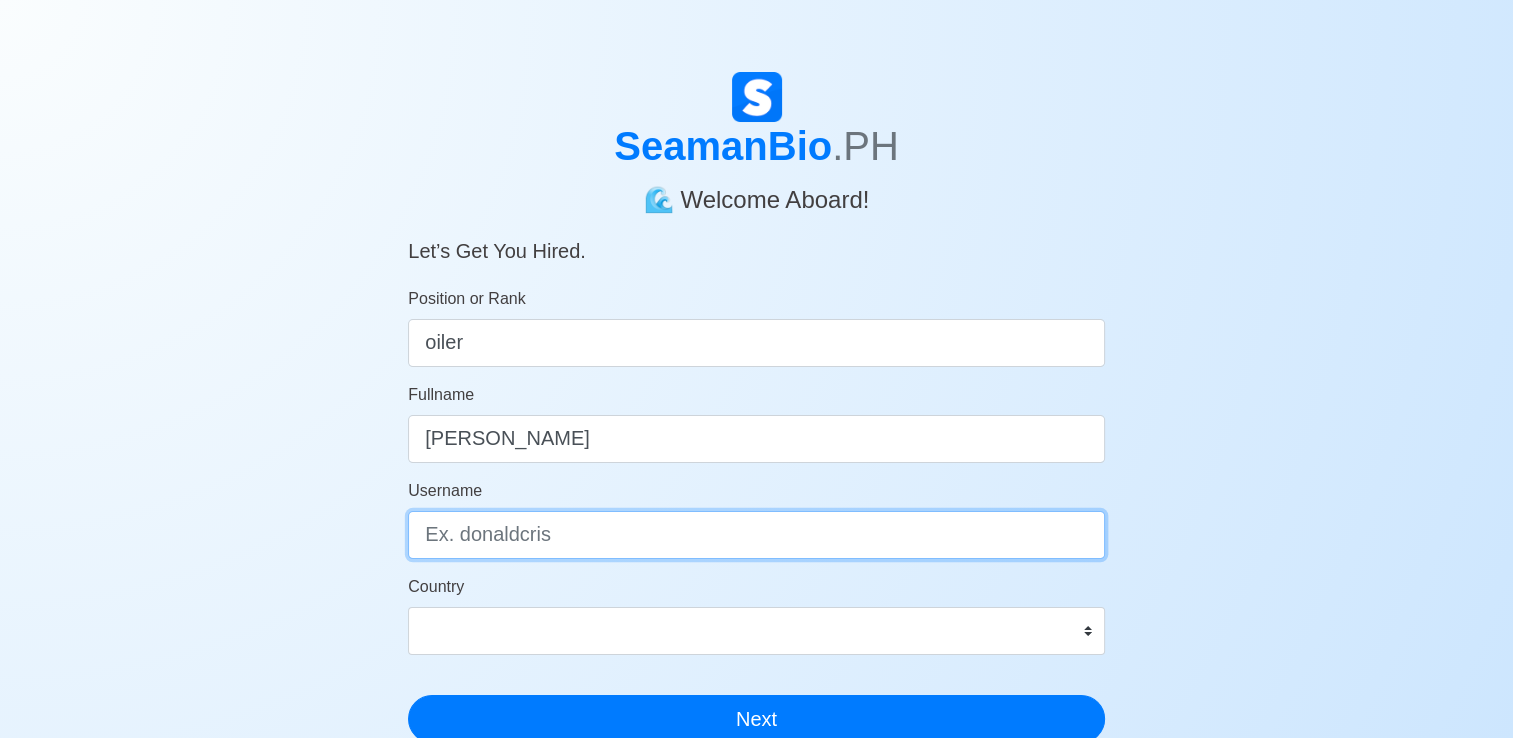 click on "Username" at bounding box center (756, 535) 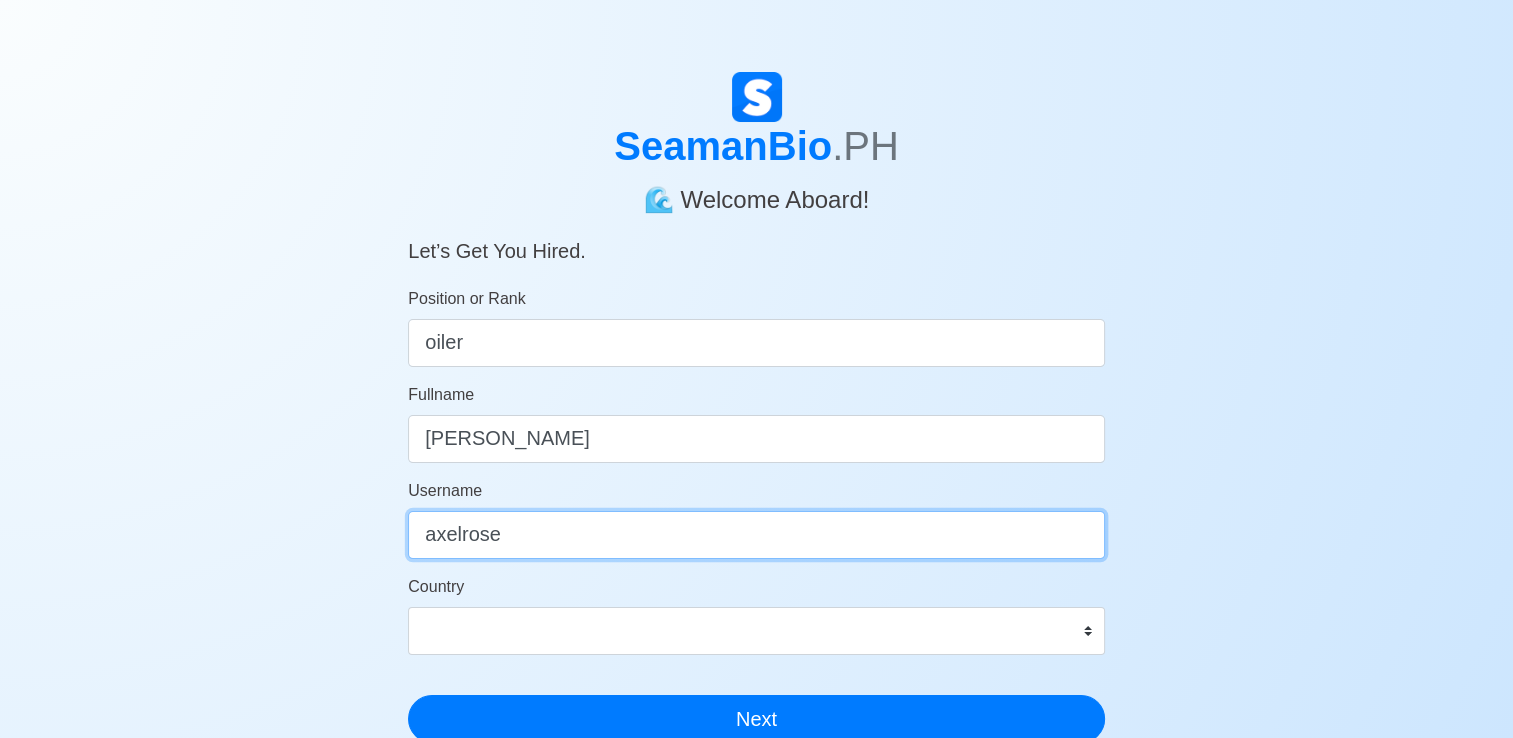 type on "axelrose" 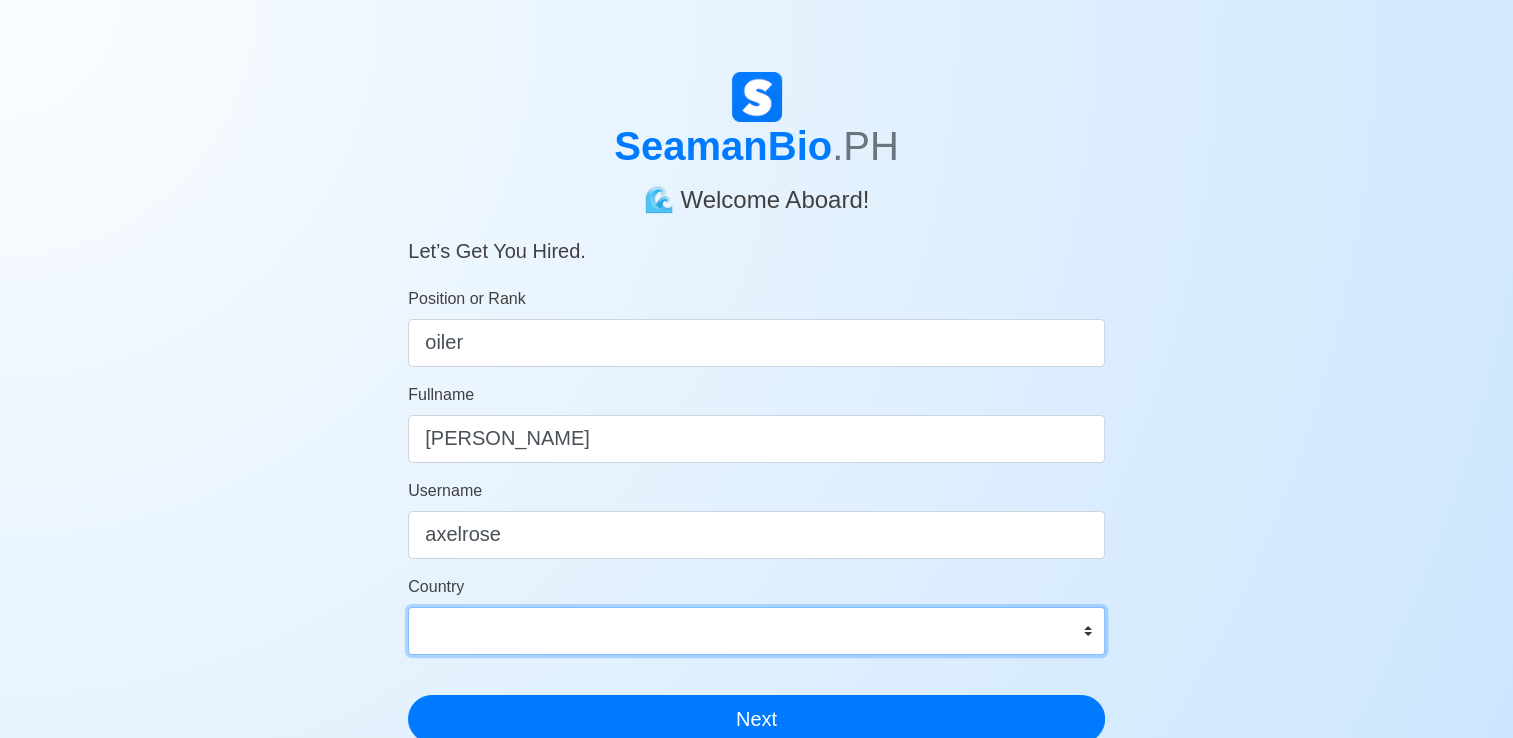 click on "[GEOGRAPHIC_DATA] [GEOGRAPHIC_DATA] [GEOGRAPHIC_DATA] [GEOGRAPHIC_DATA] [US_STATE] [GEOGRAPHIC_DATA] [GEOGRAPHIC_DATA] [GEOGRAPHIC_DATA] [GEOGRAPHIC_DATA] [GEOGRAPHIC_DATA] [GEOGRAPHIC_DATA] [GEOGRAPHIC_DATA] [GEOGRAPHIC_DATA] [GEOGRAPHIC_DATA] [GEOGRAPHIC_DATA] [GEOGRAPHIC_DATA] [GEOGRAPHIC_DATA] [GEOGRAPHIC_DATA] [GEOGRAPHIC_DATA] [GEOGRAPHIC_DATA] [GEOGRAPHIC_DATA] [GEOGRAPHIC_DATA] [GEOGRAPHIC_DATA] [GEOGRAPHIC_DATA] [GEOGRAPHIC_DATA] [GEOGRAPHIC_DATA] [GEOGRAPHIC_DATA], [GEOGRAPHIC_DATA] [GEOGRAPHIC_DATA] [GEOGRAPHIC_DATA] [GEOGRAPHIC_DATA] [GEOGRAPHIC_DATA] [GEOGRAPHIC_DATA] [GEOGRAPHIC_DATA] [GEOGRAPHIC_DATA] [GEOGRAPHIC_DATA] [GEOGRAPHIC_DATA] [GEOGRAPHIC_DATA] [GEOGRAPHIC_DATA] [GEOGRAPHIC_DATA] [GEOGRAPHIC_DATA] [GEOGRAPHIC_DATA] [GEOGRAPHIC_DATA] [GEOGRAPHIC_DATA] [GEOGRAPHIC_DATA] [GEOGRAPHIC_DATA] [GEOGRAPHIC_DATA] [GEOGRAPHIC_DATA] [GEOGRAPHIC_DATA] [GEOGRAPHIC_DATA] [GEOGRAPHIC_DATA] [GEOGRAPHIC_DATA] [GEOGRAPHIC_DATA], [GEOGRAPHIC_DATA] [GEOGRAPHIC_DATA] [GEOGRAPHIC_DATA] [GEOGRAPHIC_DATA] [GEOGRAPHIC_DATA] [GEOGRAPHIC_DATA] [GEOGRAPHIC_DATA] [GEOGRAPHIC_DATA] [GEOGRAPHIC_DATA] [GEOGRAPHIC_DATA] [GEOGRAPHIC_DATA] [GEOGRAPHIC_DATA] [GEOGRAPHIC_DATA] [GEOGRAPHIC_DATA] [GEOGRAPHIC_DATA] [GEOGRAPHIC_DATA] [GEOGRAPHIC_DATA] [GEOGRAPHIC_DATA] [GEOGRAPHIC_DATA] [GEOGRAPHIC_DATA] [GEOGRAPHIC_DATA] ([GEOGRAPHIC_DATA]) [GEOGRAPHIC_DATA] [GEOGRAPHIC_DATA] [GEOGRAPHIC_DATA] [GEOGRAPHIC_DATA] [GEOGRAPHIC_DATA] [GEOGRAPHIC_DATA] [GEOGRAPHIC_DATA] [GEOGRAPHIC_DATA] [GEOGRAPHIC_DATA] [US_STATE] [GEOGRAPHIC_DATA] [GEOGRAPHIC_DATA] [GEOGRAPHIC_DATA] [GEOGRAPHIC_DATA] [GEOGRAPHIC_DATA] [GEOGRAPHIC_DATA]" at bounding box center (756, 631) 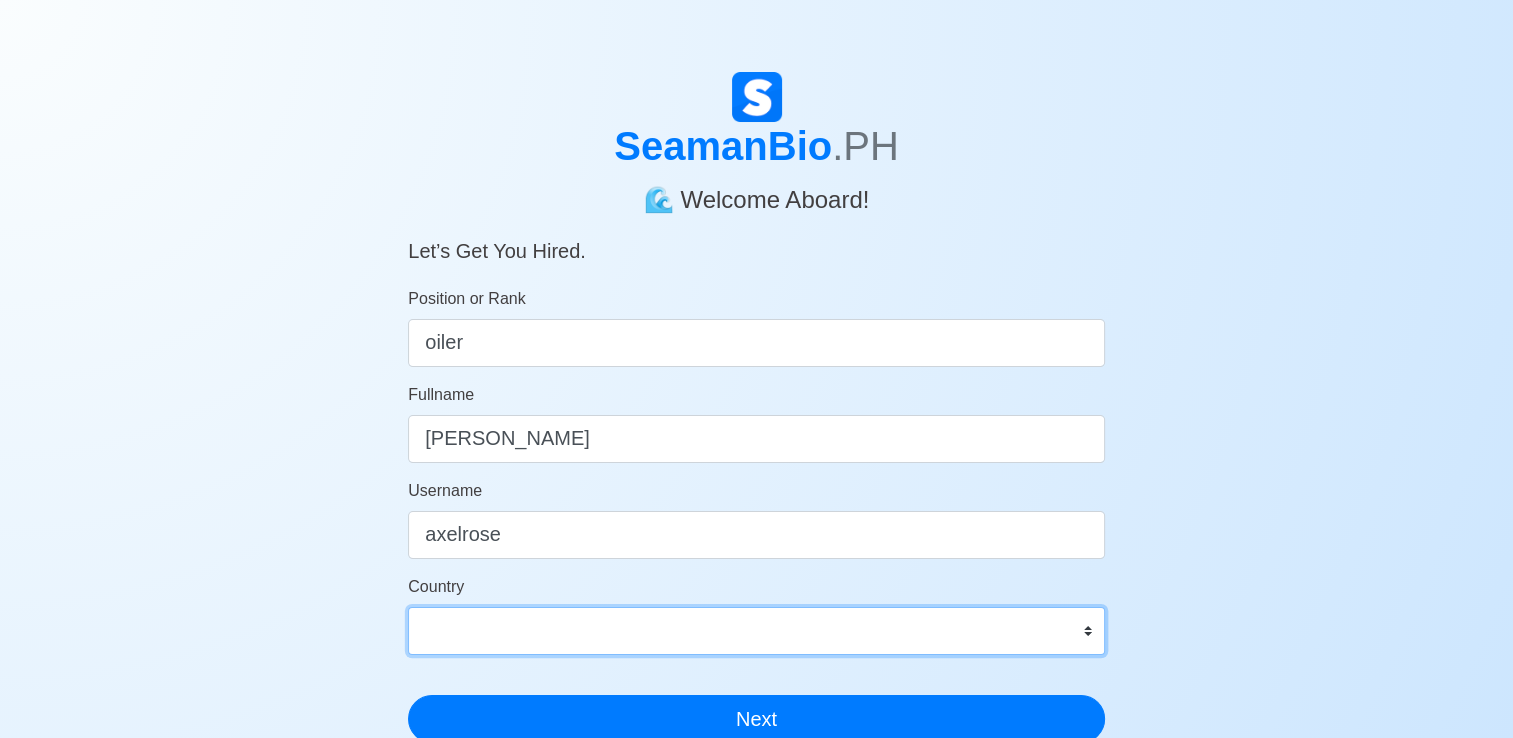 select on "PH" 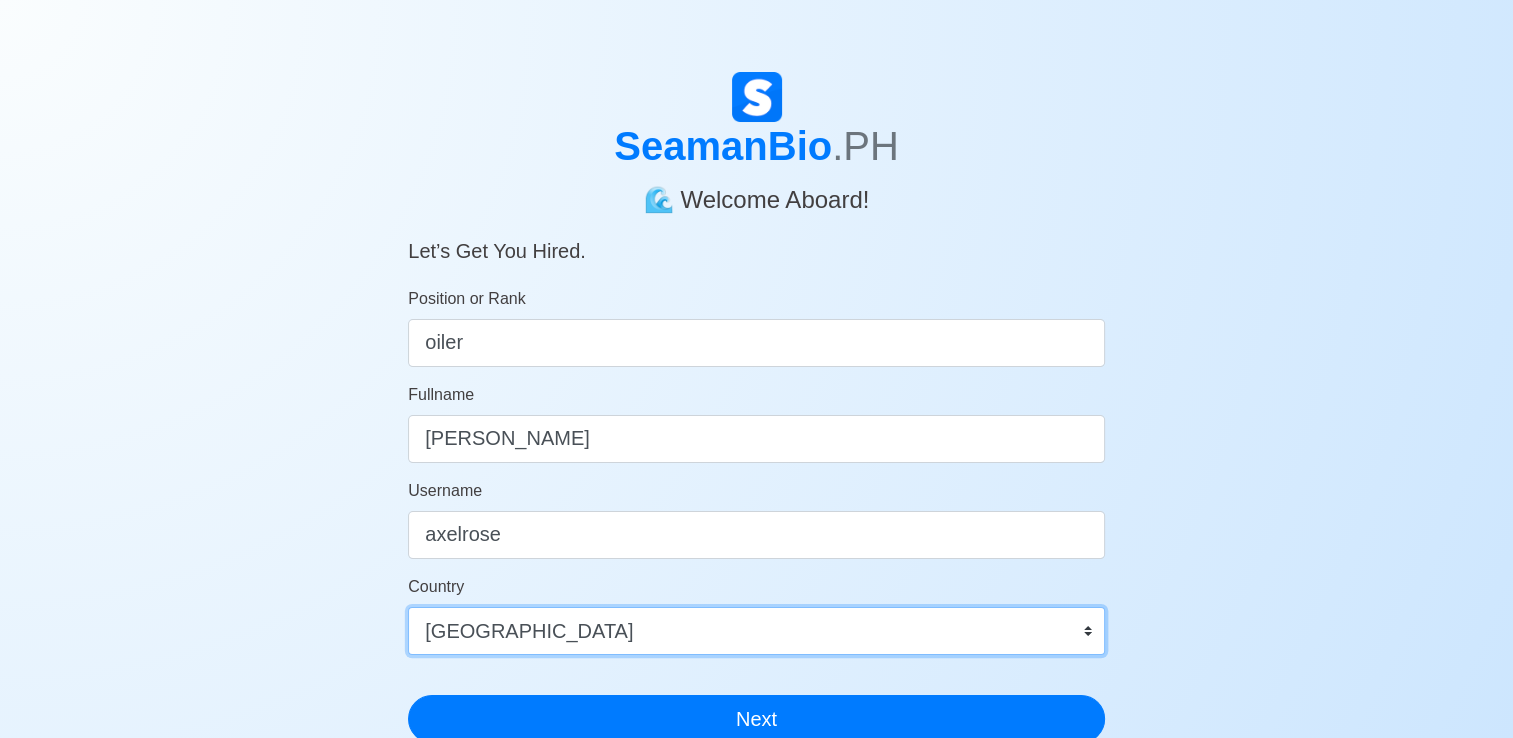 click on "[GEOGRAPHIC_DATA] [GEOGRAPHIC_DATA] [GEOGRAPHIC_DATA] [GEOGRAPHIC_DATA] [US_STATE] [GEOGRAPHIC_DATA] [GEOGRAPHIC_DATA] [GEOGRAPHIC_DATA] [GEOGRAPHIC_DATA] [GEOGRAPHIC_DATA] [GEOGRAPHIC_DATA] [GEOGRAPHIC_DATA] [GEOGRAPHIC_DATA] [GEOGRAPHIC_DATA] [GEOGRAPHIC_DATA] [GEOGRAPHIC_DATA] [GEOGRAPHIC_DATA] [GEOGRAPHIC_DATA] [GEOGRAPHIC_DATA] [GEOGRAPHIC_DATA] [GEOGRAPHIC_DATA] [GEOGRAPHIC_DATA] [GEOGRAPHIC_DATA] [GEOGRAPHIC_DATA] [GEOGRAPHIC_DATA] [GEOGRAPHIC_DATA] [GEOGRAPHIC_DATA], [GEOGRAPHIC_DATA] [GEOGRAPHIC_DATA] [GEOGRAPHIC_DATA] [GEOGRAPHIC_DATA] [GEOGRAPHIC_DATA] [GEOGRAPHIC_DATA] [GEOGRAPHIC_DATA] [GEOGRAPHIC_DATA] [GEOGRAPHIC_DATA] [GEOGRAPHIC_DATA] [GEOGRAPHIC_DATA] [GEOGRAPHIC_DATA] [GEOGRAPHIC_DATA] [GEOGRAPHIC_DATA] [GEOGRAPHIC_DATA] [GEOGRAPHIC_DATA] [GEOGRAPHIC_DATA] [GEOGRAPHIC_DATA] [GEOGRAPHIC_DATA] [GEOGRAPHIC_DATA] [GEOGRAPHIC_DATA] [GEOGRAPHIC_DATA] [GEOGRAPHIC_DATA] [GEOGRAPHIC_DATA] [GEOGRAPHIC_DATA] [GEOGRAPHIC_DATA], [GEOGRAPHIC_DATA] [GEOGRAPHIC_DATA] [GEOGRAPHIC_DATA] [GEOGRAPHIC_DATA] [GEOGRAPHIC_DATA] [GEOGRAPHIC_DATA] [GEOGRAPHIC_DATA] [GEOGRAPHIC_DATA] [GEOGRAPHIC_DATA] [GEOGRAPHIC_DATA] [GEOGRAPHIC_DATA] [GEOGRAPHIC_DATA] [GEOGRAPHIC_DATA] [GEOGRAPHIC_DATA] [GEOGRAPHIC_DATA] [GEOGRAPHIC_DATA] [GEOGRAPHIC_DATA] [GEOGRAPHIC_DATA] [GEOGRAPHIC_DATA] [GEOGRAPHIC_DATA] [GEOGRAPHIC_DATA] ([GEOGRAPHIC_DATA]) [GEOGRAPHIC_DATA] [GEOGRAPHIC_DATA] [GEOGRAPHIC_DATA] [GEOGRAPHIC_DATA] [GEOGRAPHIC_DATA] [GEOGRAPHIC_DATA] [GEOGRAPHIC_DATA] [GEOGRAPHIC_DATA] [GEOGRAPHIC_DATA] [US_STATE] [GEOGRAPHIC_DATA] [GEOGRAPHIC_DATA] [GEOGRAPHIC_DATA] [GEOGRAPHIC_DATA] [GEOGRAPHIC_DATA] [GEOGRAPHIC_DATA]" at bounding box center [756, 631] 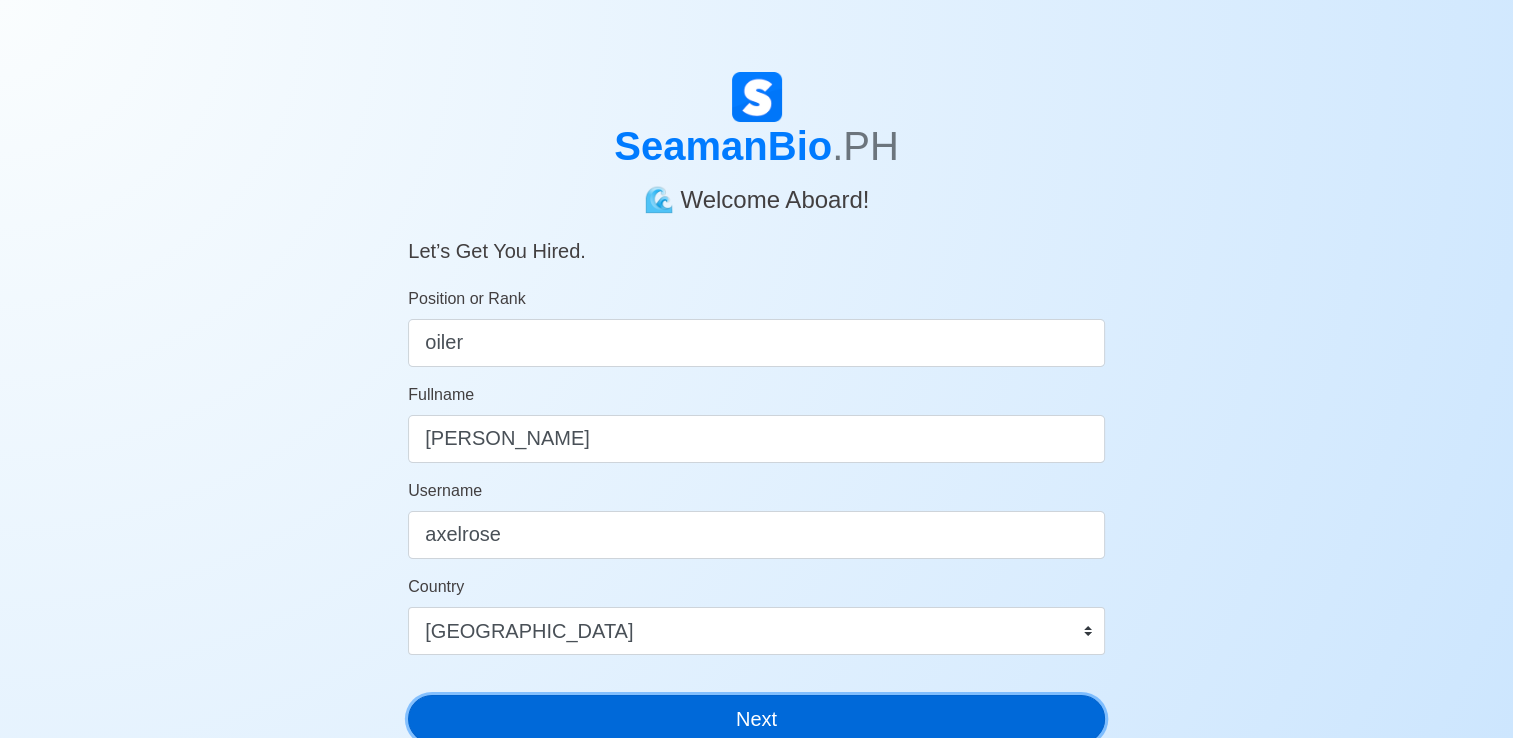 click on "Next" at bounding box center (756, 719) 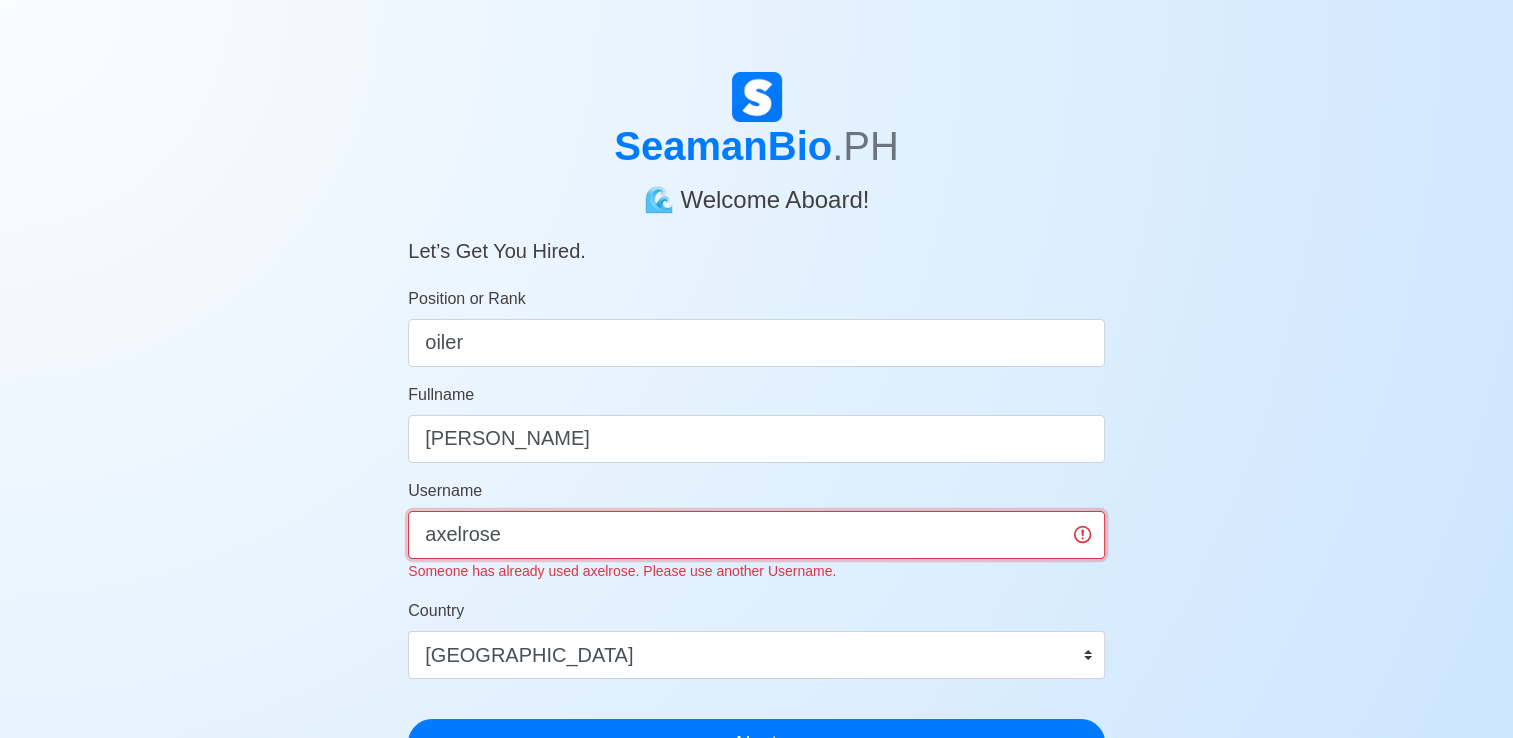 click on "axelrose" at bounding box center (756, 535) 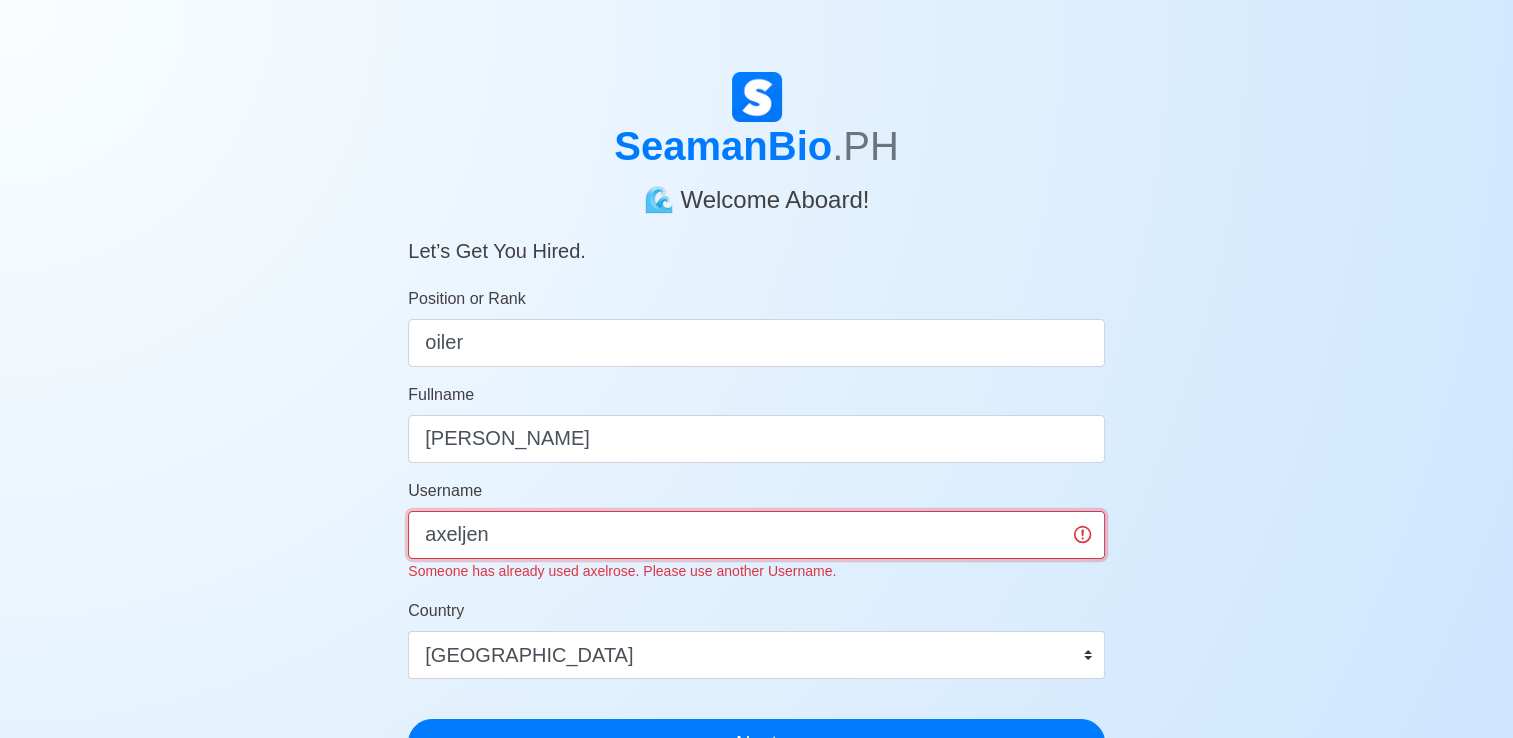 scroll, scrollTop: 352, scrollLeft: 0, axis: vertical 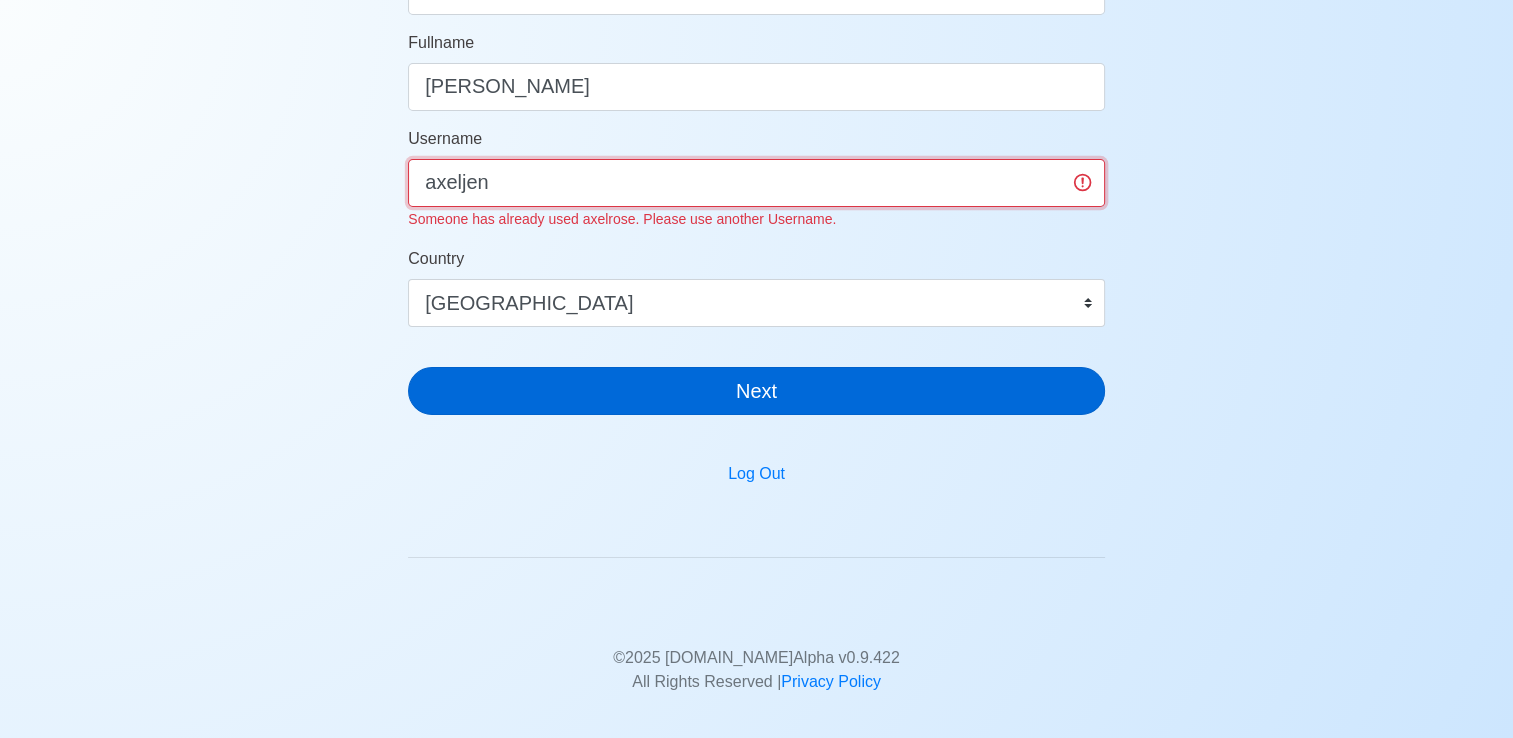 type on "axeljen" 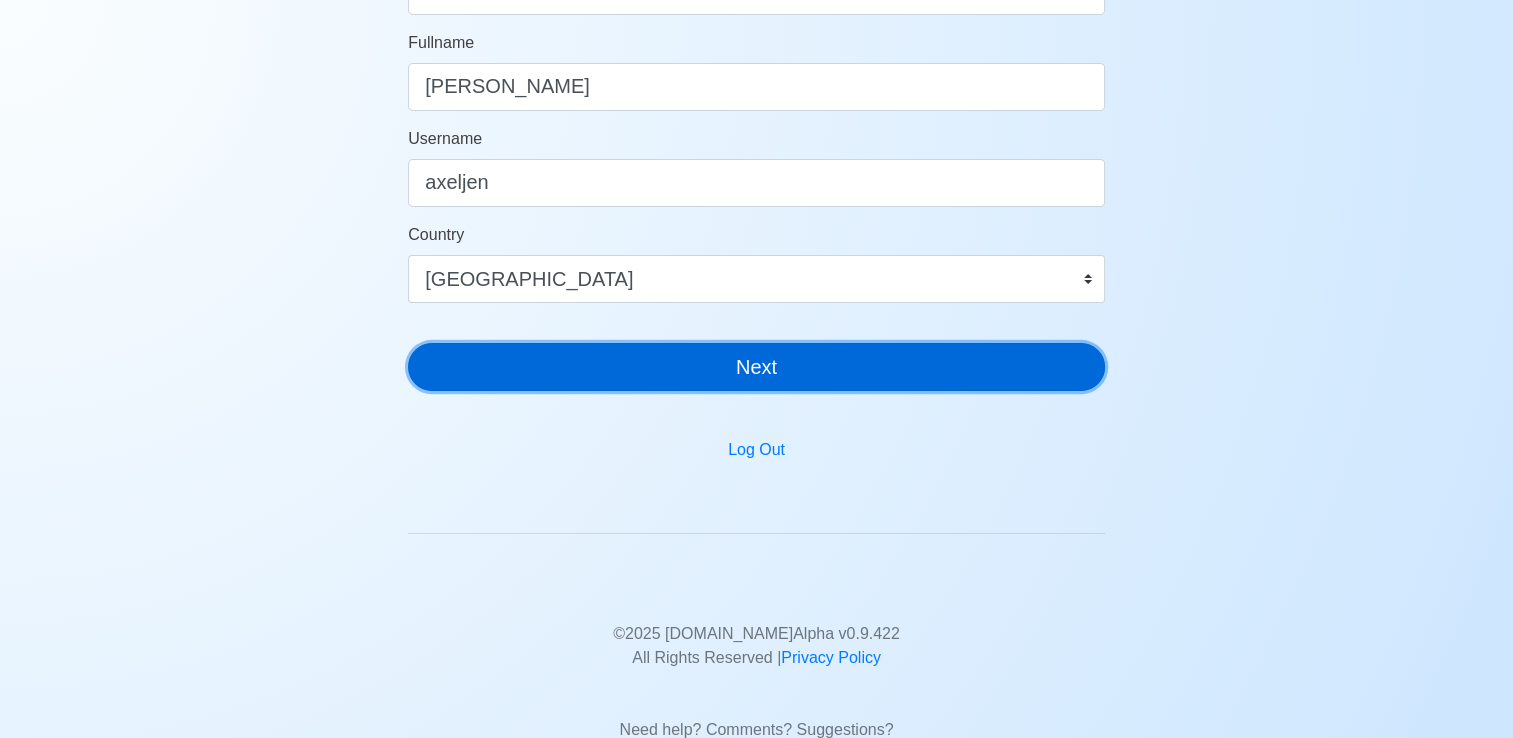 click on "SeamanBio .PH 🌊 Welcome Aboard! Let’s Get You Hired. Position or Rank [PERSON_NAME] Fullname [PERSON_NAME] Username axeljen Country [GEOGRAPHIC_DATA] [GEOGRAPHIC_DATA] [GEOGRAPHIC_DATA] [GEOGRAPHIC_DATA] [US_STATE] [GEOGRAPHIC_DATA] [GEOGRAPHIC_DATA] [GEOGRAPHIC_DATA] [GEOGRAPHIC_DATA] [GEOGRAPHIC_DATA] [GEOGRAPHIC_DATA] [GEOGRAPHIC_DATA] [GEOGRAPHIC_DATA] [GEOGRAPHIC_DATA] [GEOGRAPHIC_DATA] [GEOGRAPHIC_DATA] [GEOGRAPHIC_DATA] [GEOGRAPHIC_DATA] [GEOGRAPHIC_DATA] [GEOGRAPHIC_DATA] [GEOGRAPHIC_DATA] [GEOGRAPHIC_DATA] [GEOGRAPHIC_DATA] [GEOGRAPHIC_DATA] [GEOGRAPHIC_DATA] [GEOGRAPHIC_DATA] [GEOGRAPHIC_DATA], [GEOGRAPHIC_DATA] [GEOGRAPHIC_DATA] [GEOGRAPHIC_DATA] [GEOGRAPHIC_DATA] [GEOGRAPHIC_DATA] [GEOGRAPHIC_DATA] [GEOGRAPHIC_DATA] [GEOGRAPHIC_DATA] [GEOGRAPHIC_DATA] [GEOGRAPHIC_DATA] [GEOGRAPHIC_DATA] [GEOGRAPHIC_DATA] [GEOGRAPHIC_DATA] [GEOGRAPHIC_DATA] [GEOGRAPHIC_DATA] [GEOGRAPHIC_DATA] [GEOGRAPHIC_DATA] [GEOGRAPHIC_DATA] [GEOGRAPHIC_DATA] [GEOGRAPHIC_DATA] [GEOGRAPHIC_DATA] [GEOGRAPHIC_DATA] [GEOGRAPHIC_DATA] [GEOGRAPHIC_DATA] [GEOGRAPHIC_DATA] [GEOGRAPHIC_DATA] [GEOGRAPHIC_DATA], [GEOGRAPHIC_DATA] [GEOGRAPHIC_DATA] [GEOGRAPHIC_DATA] [GEOGRAPHIC_DATA] [GEOGRAPHIC_DATA] [GEOGRAPHIC_DATA] [GEOGRAPHIC_DATA] [GEOGRAPHIC_DATA] [GEOGRAPHIC_DATA] [GEOGRAPHIC_DATA] [GEOGRAPHIC_DATA] [GEOGRAPHIC_DATA] [GEOGRAPHIC_DATA] [GEOGRAPHIC_DATA] [GEOGRAPHIC_DATA] [GEOGRAPHIC_DATA] [GEOGRAPHIC_DATA] [GEOGRAPHIC_DATA] [GEOGRAPHIC_DATA] [GEOGRAPHIC_DATA] [GEOGRAPHIC_DATA] ([GEOGRAPHIC_DATA]) [GEOGRAPHIC_DATA] [GEOGRAPHIC_DATA] [GEOGRAPHIC_DATA] [GEOGRAPHIC_DATA]" at bounding box center (756, 63) 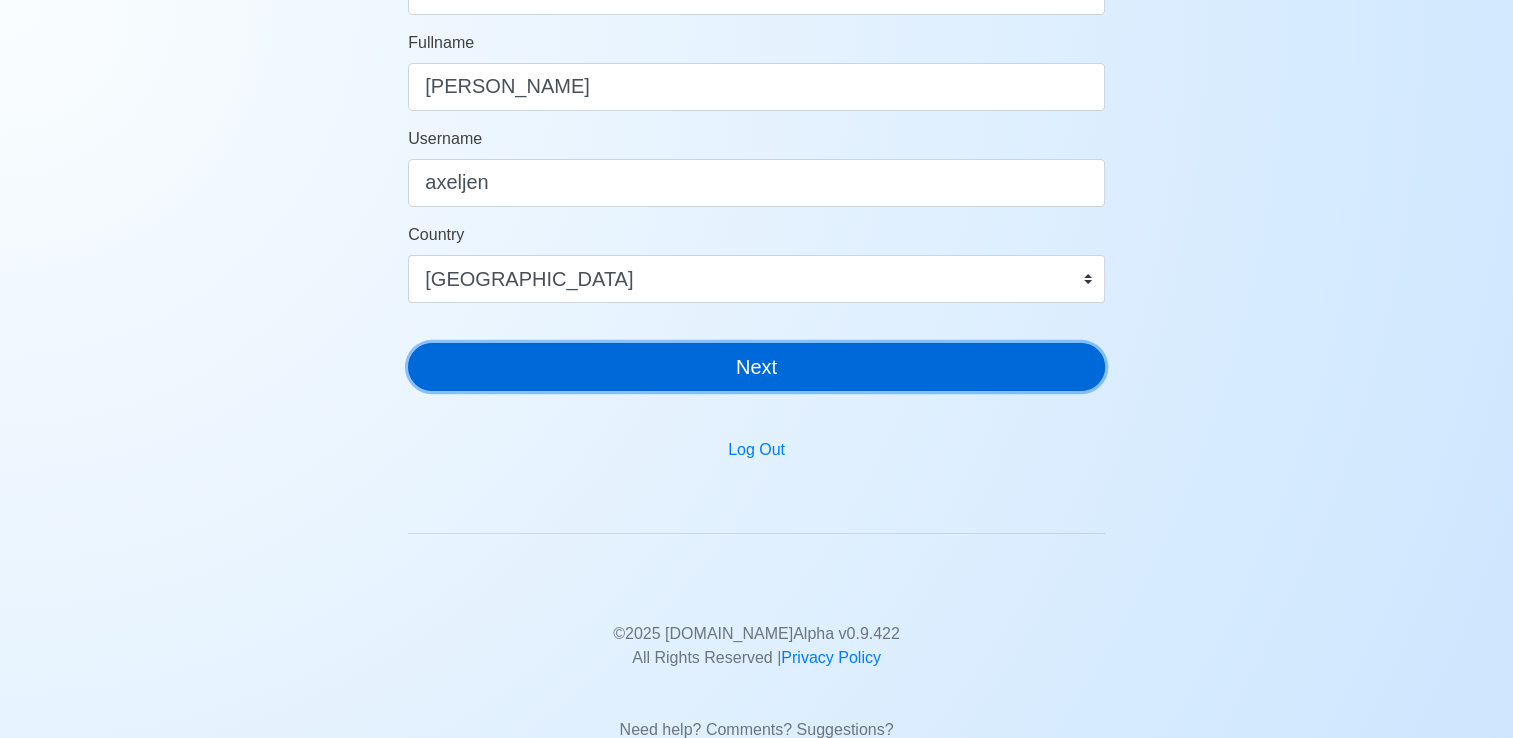 click on "Next" at bounding box center [756, 367] 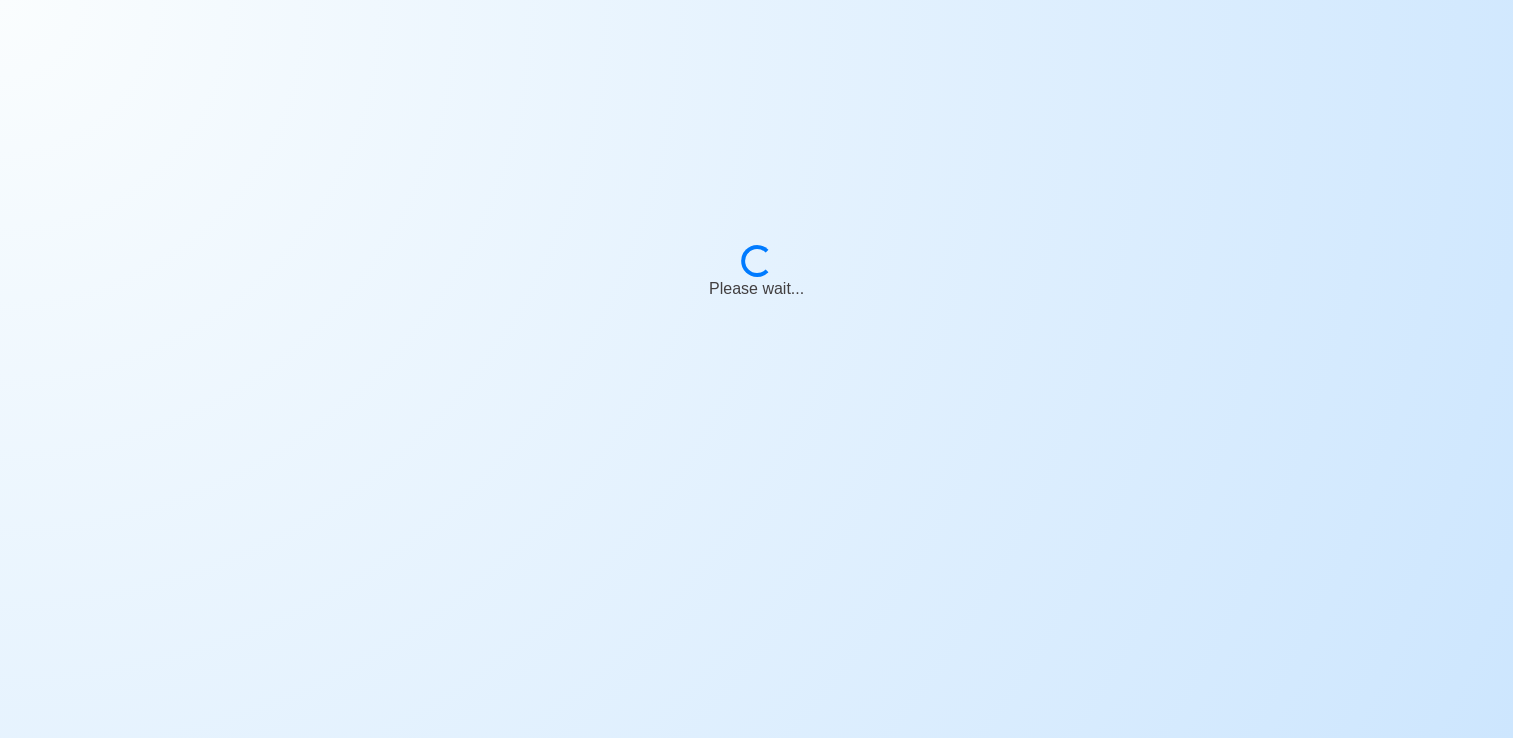 scroll, scrollTop: 24, scrollLeft: 0, axis: vertical 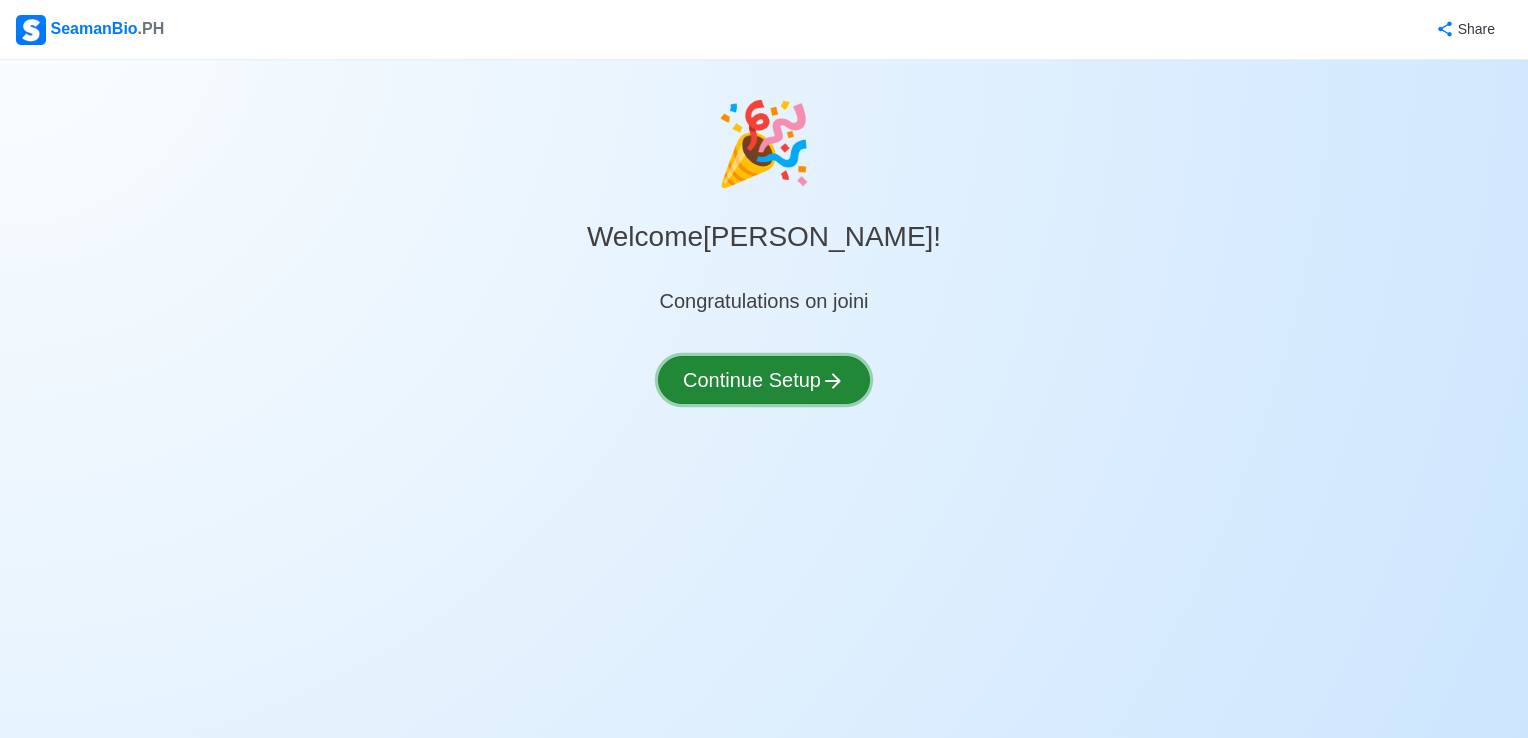 click on "Continue Setup" at bounding box center [764, 380] 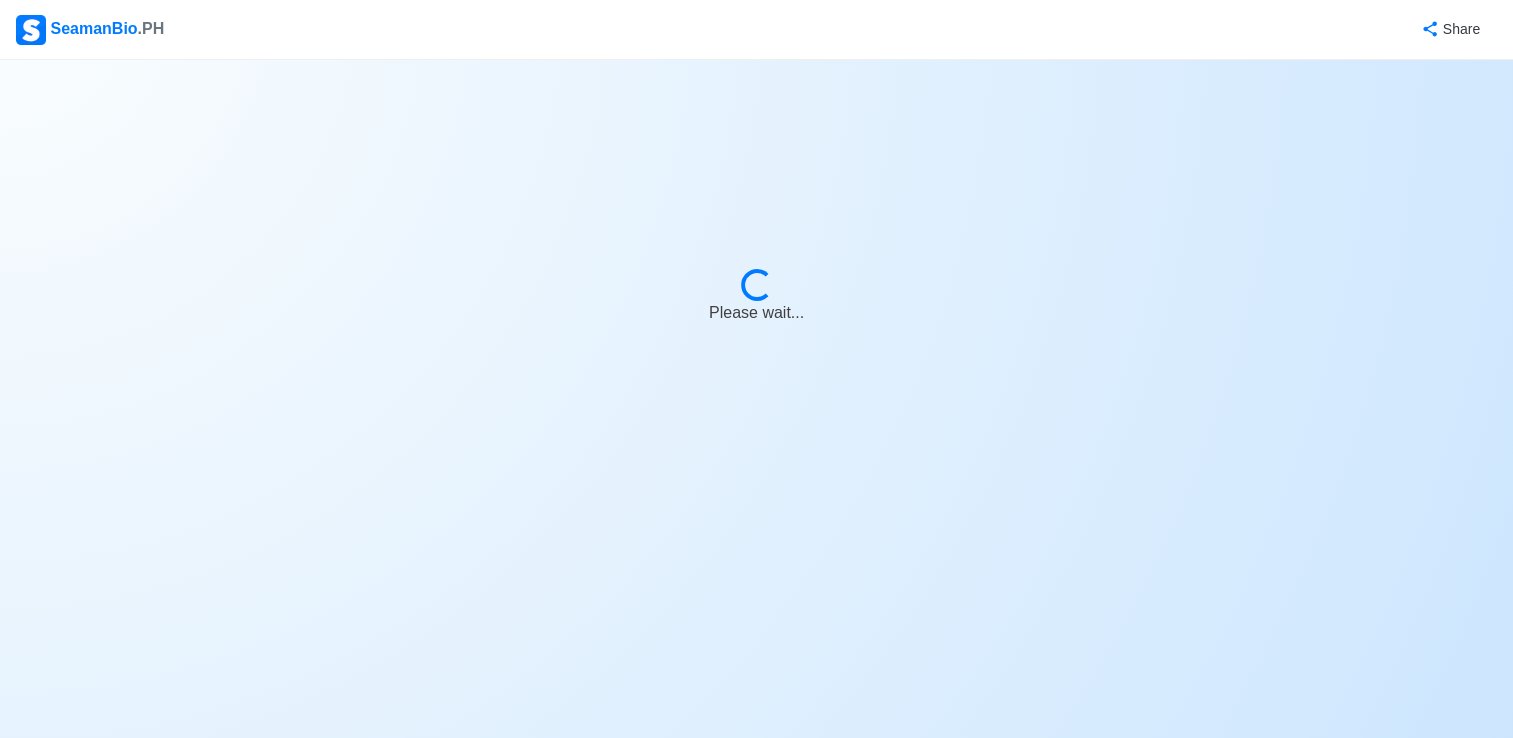 select on "Visible for Hiring" 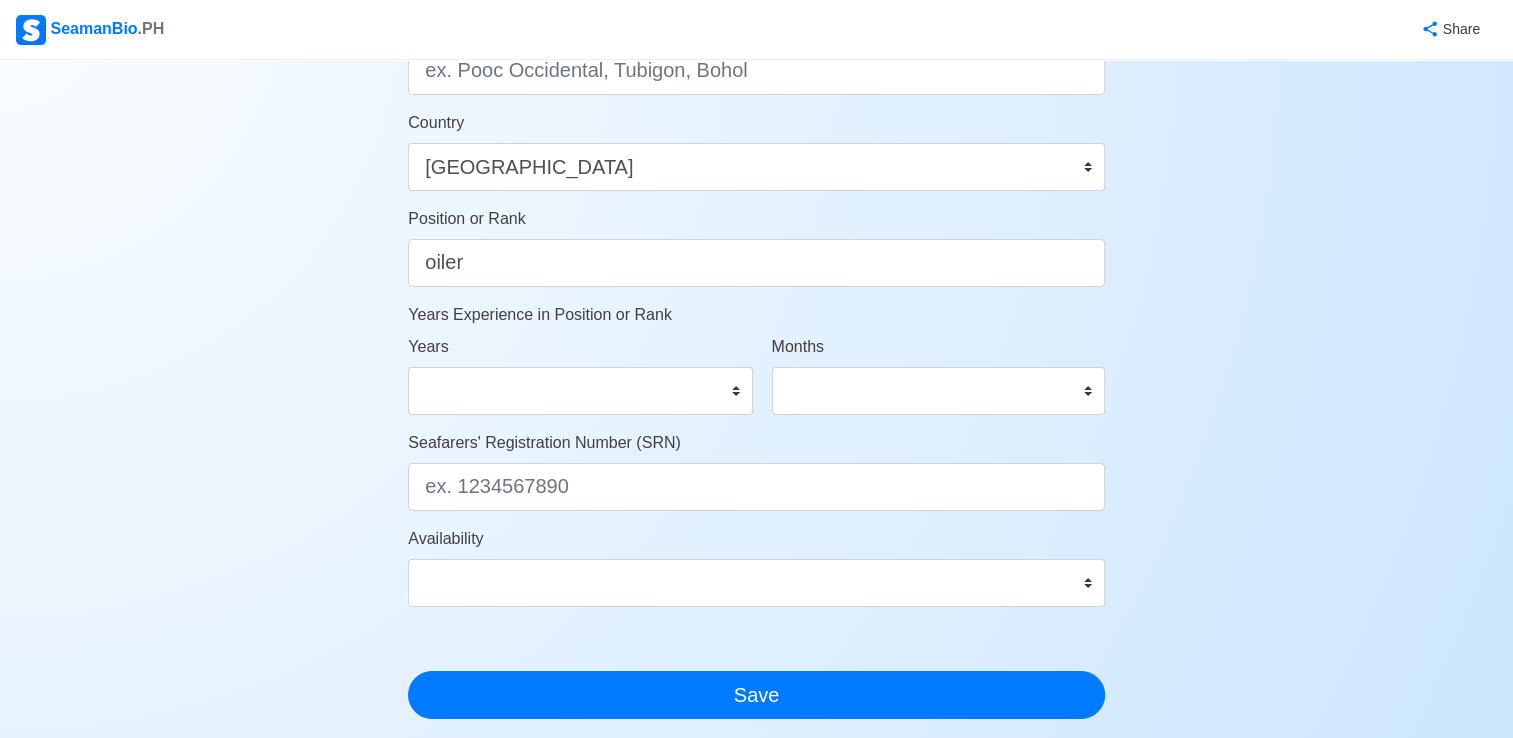 scroll, scrollTop: 880, scrollLeft: 0, axis: vertical 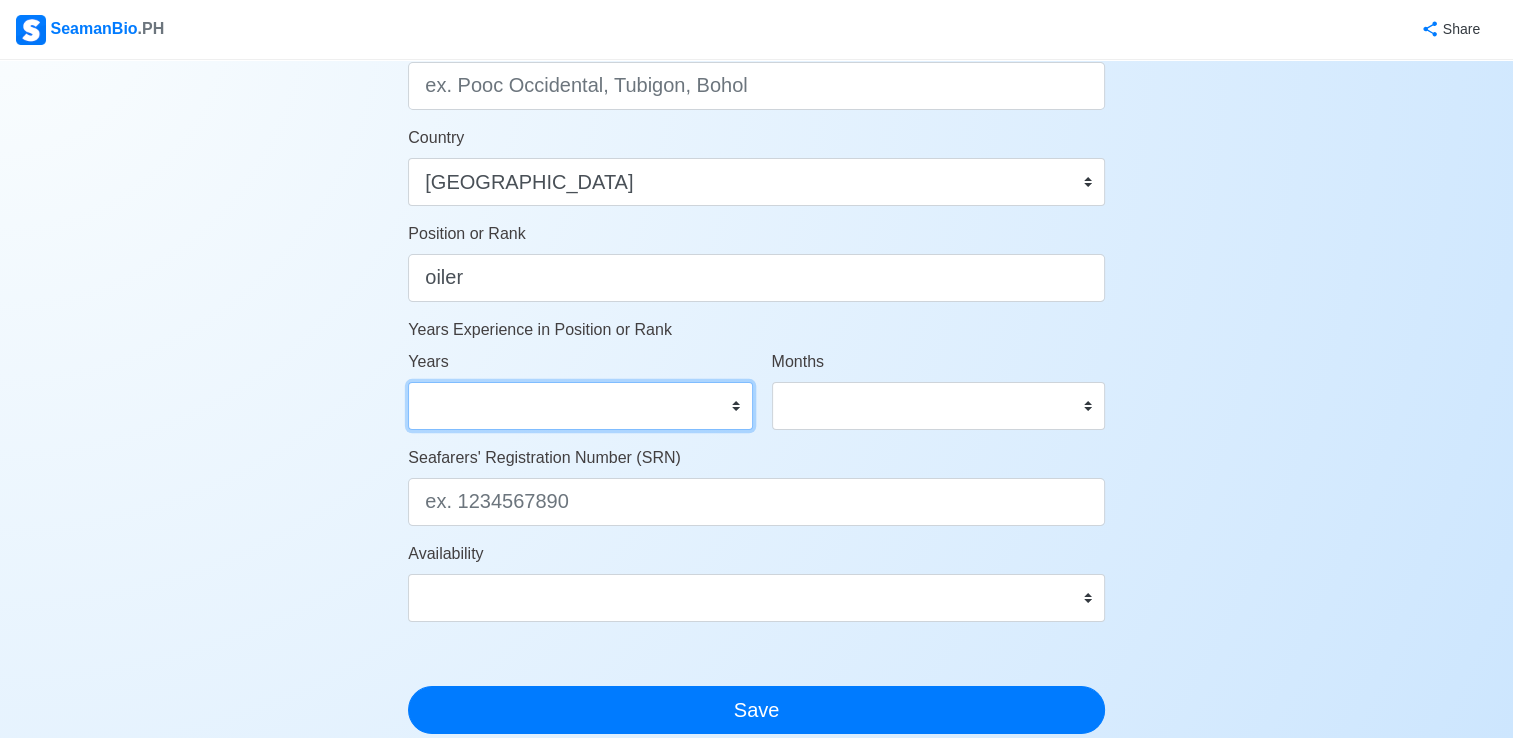 click on "0 1 2 3 4 5 6 7 8 9 10 11 12 13 14 15 16 17 18 19 20 21 22 23 24 25 26 27 28 29 30 31 32 33 34 35 36 37 38 39 40 41 42 43 44 45 46 47 48 49 50" at bounding box center [580, 406] 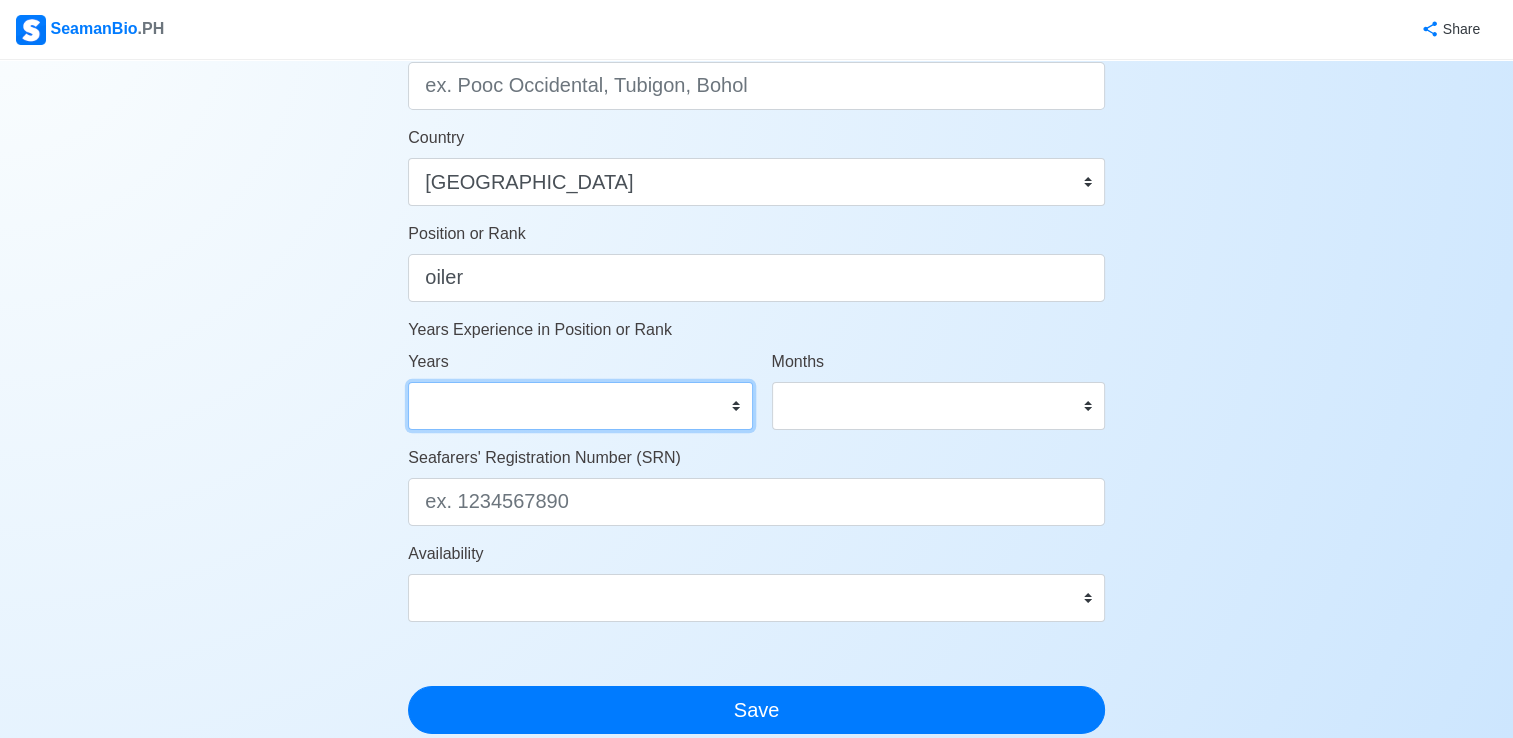 select on "3" 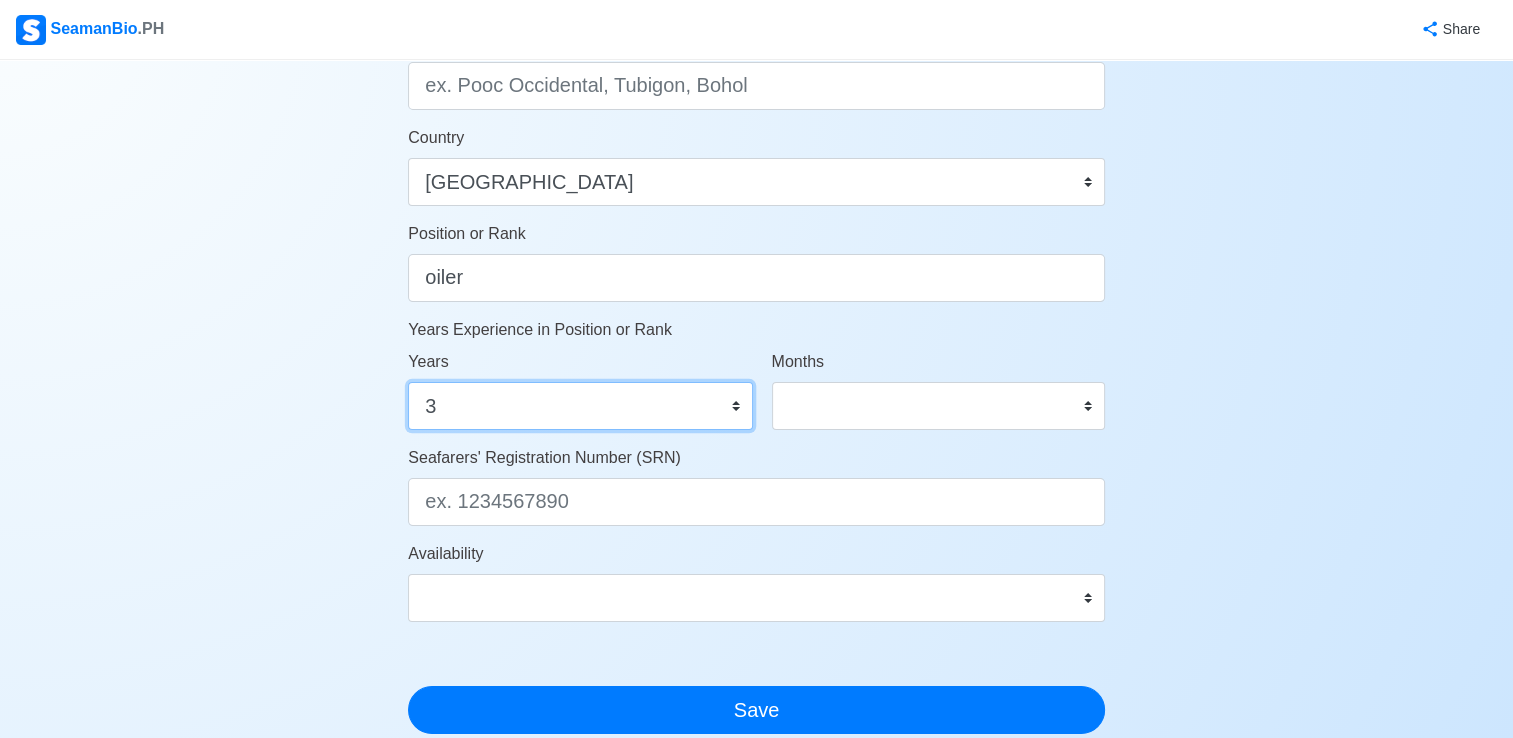 click on "0 1 2 3 4 5 6 7 8 9 10 11 12 13 14 15 16 17 18 19 20 21 22 23 24 25 26 27 28 29 30 31 32 33 34 35 36 37 38 39 40 41 42 43 44 45 46 47 48 49 50" at bounding box center [580, 406] 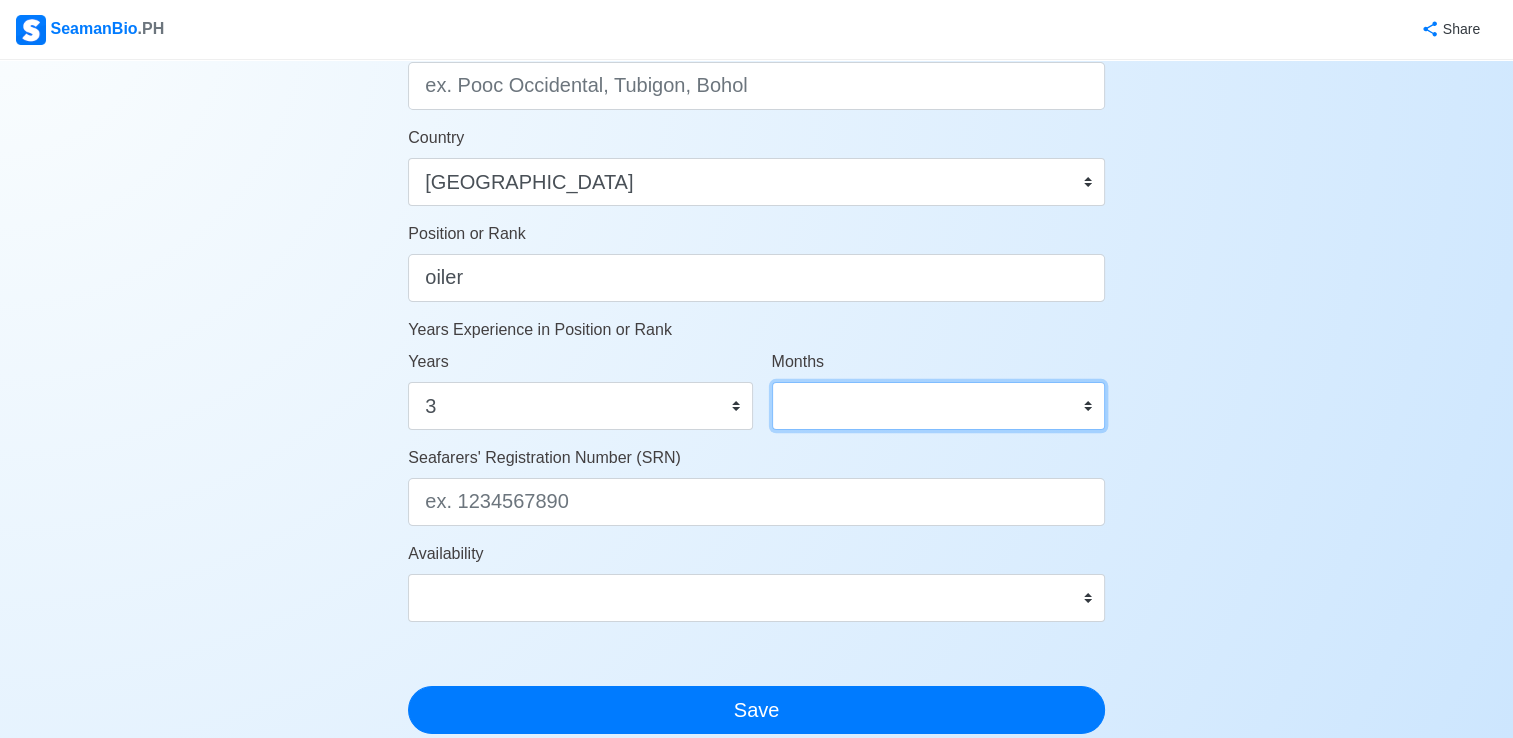 click on "0 1 2 3 4 5 6 7 8 9 10 11" at bounding box center [938, 406] 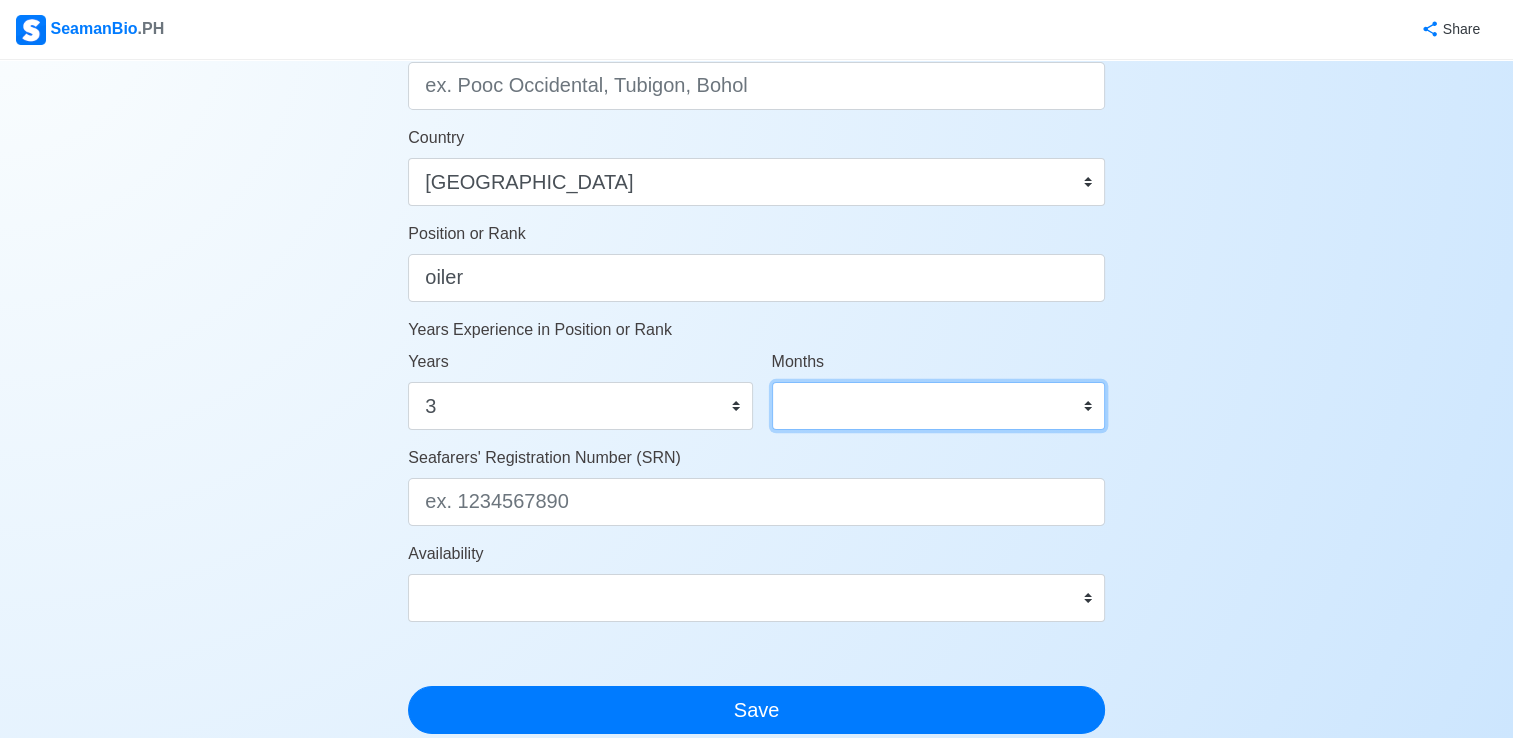 select on "8" 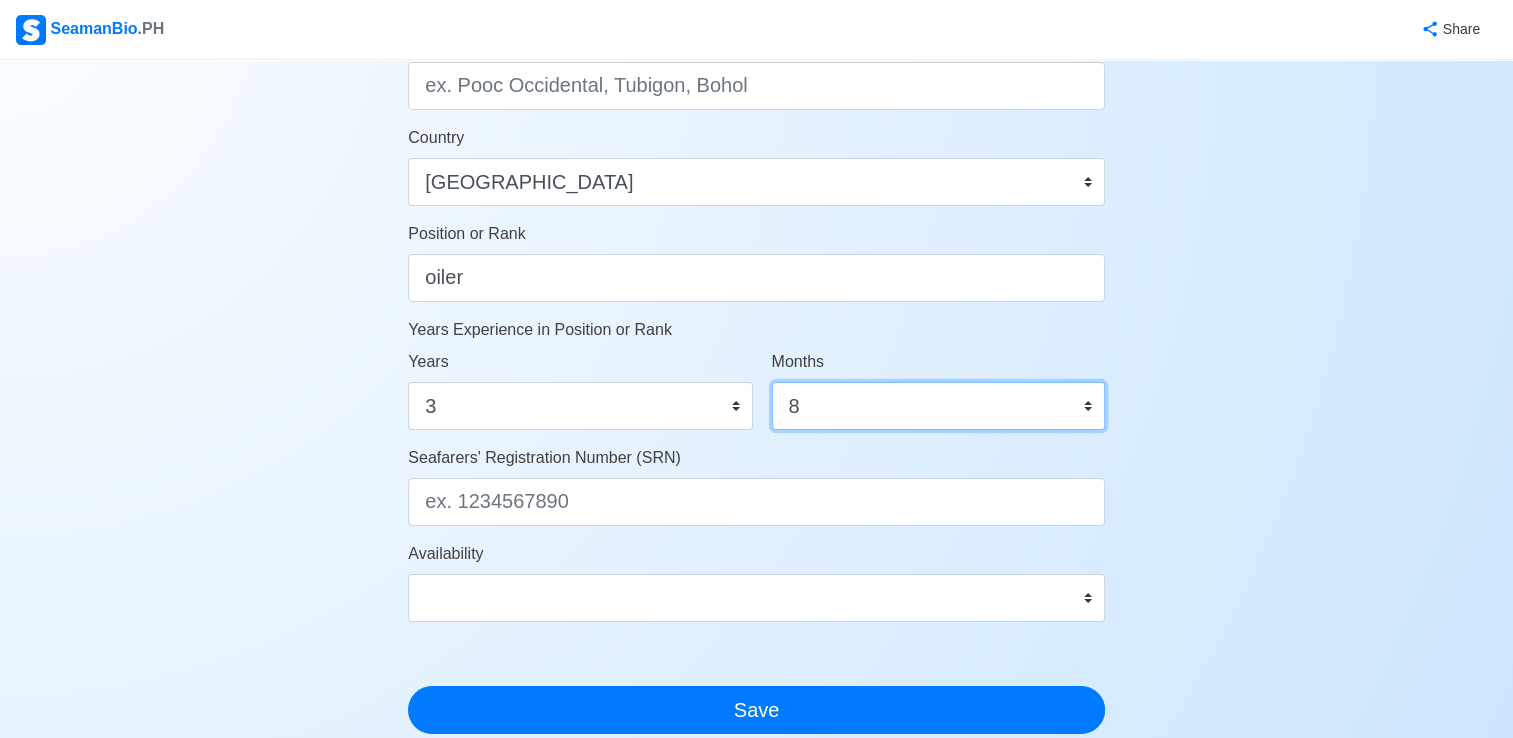 click on "0 1 2 3 4 5 6 7 8 9 10 11" at bounding box center (938, 406) 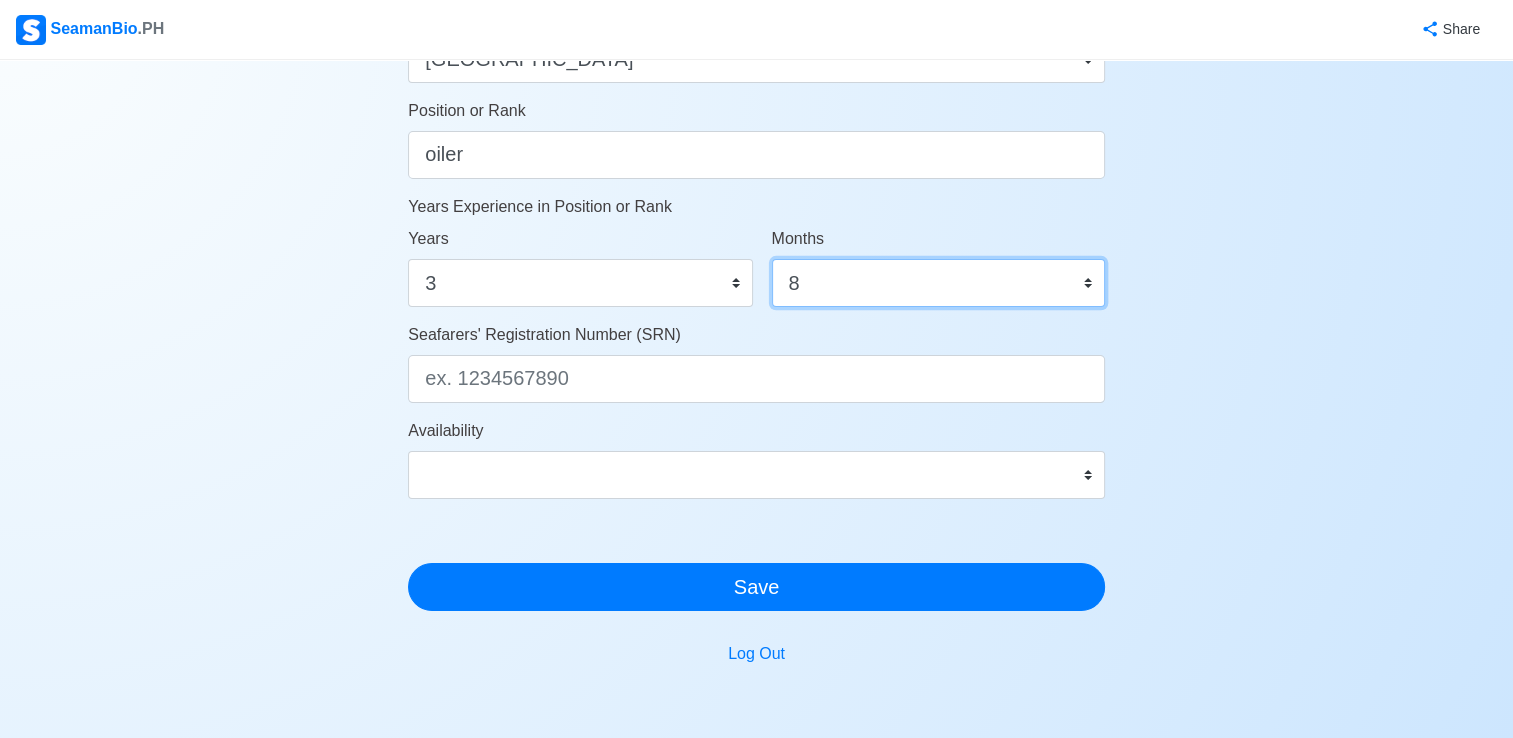 scroll, scrollTop: 1007, scrollLeft: 0, axis: vertical 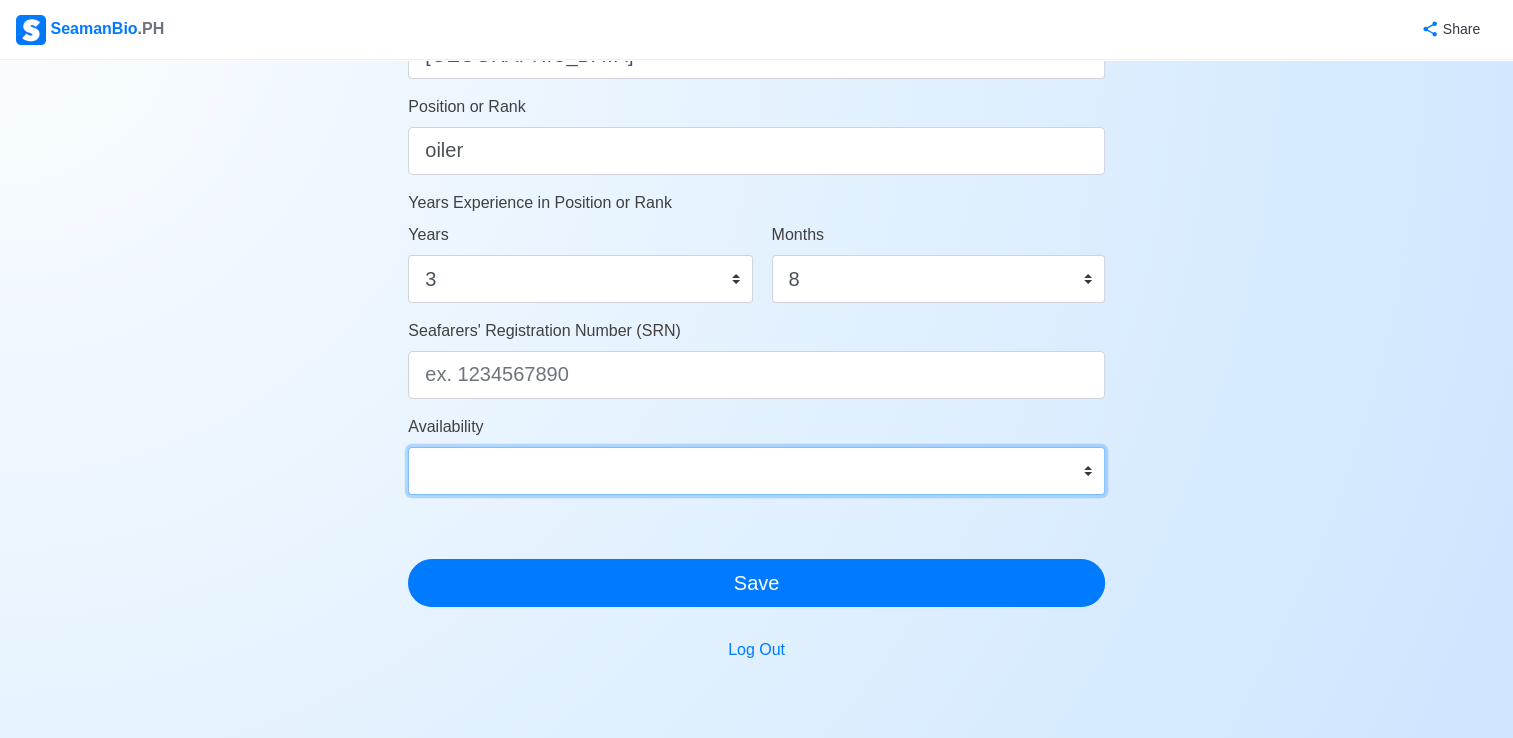 click on "Immediate [DATE]  [DATE]  [DATE]  [DATE]  [DATE]  [DATE]  [DATE]  [DATE]  [DATE]" at bounding box center (756, 471) 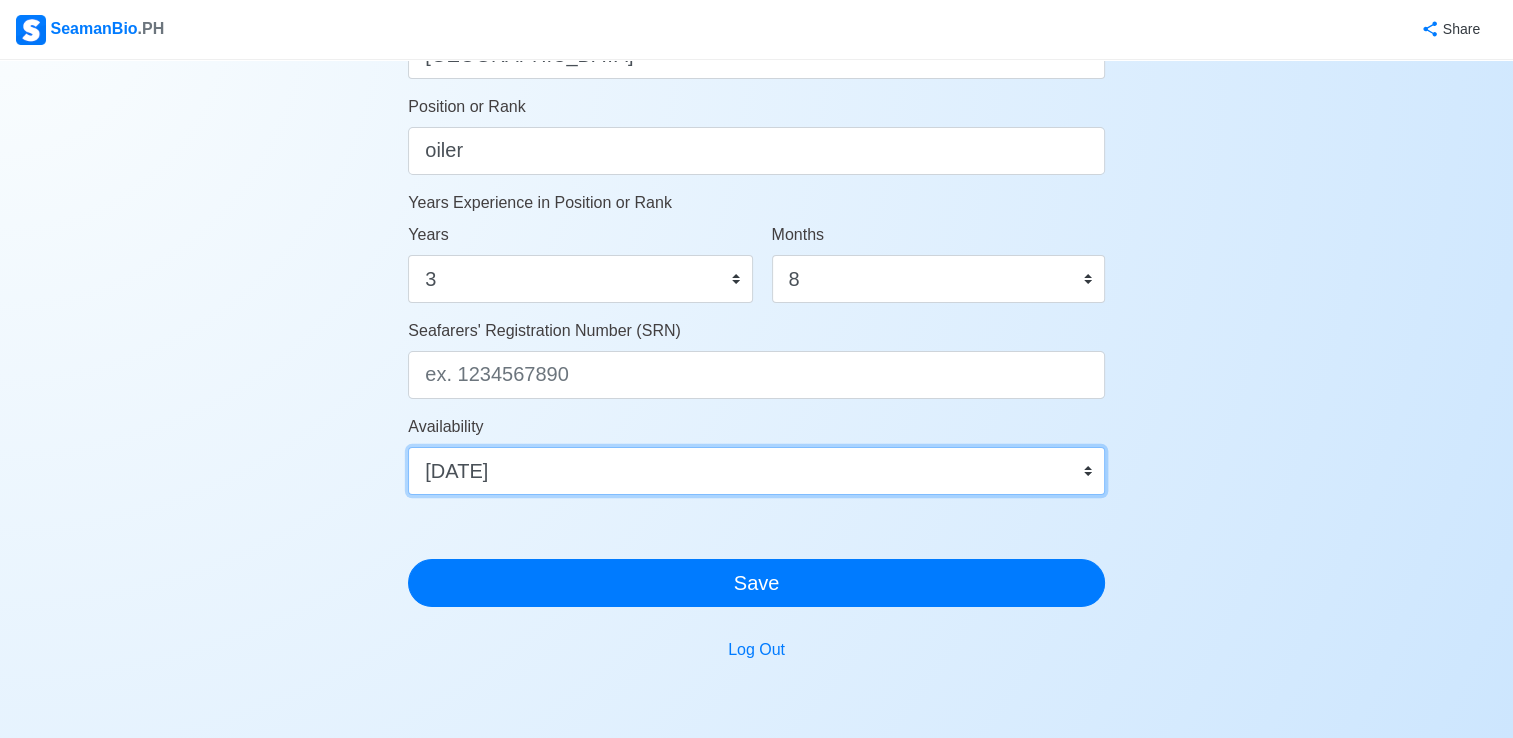 click on "Immediate [DATE]  [DATE]  [DATE]  [DATE]  [DATE]  [DATE]  [DATE]  [DATE]  [DATE]" at bounding box center [756, 471] 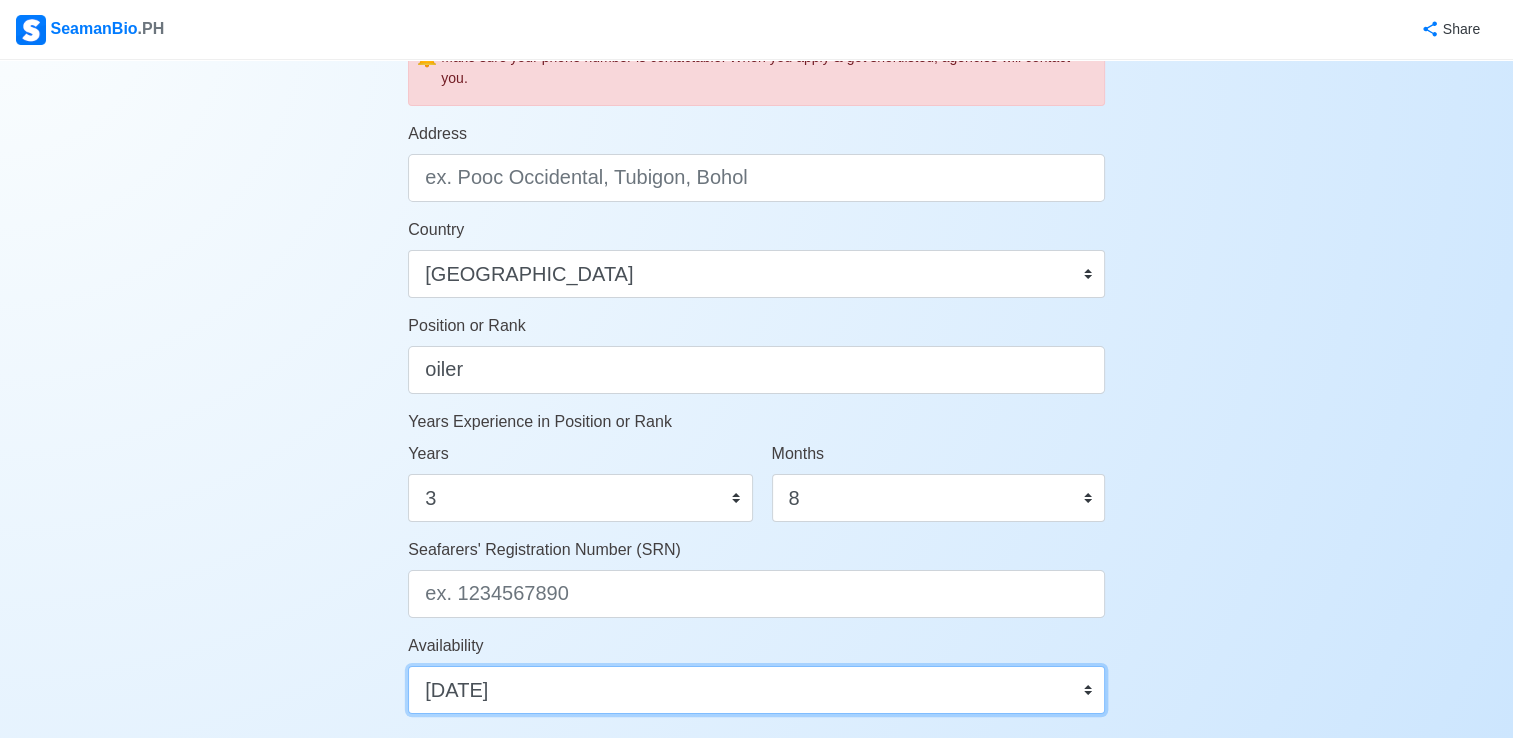 scroll, scrollTop: 668, scrollLeft: 0, axis: vertical 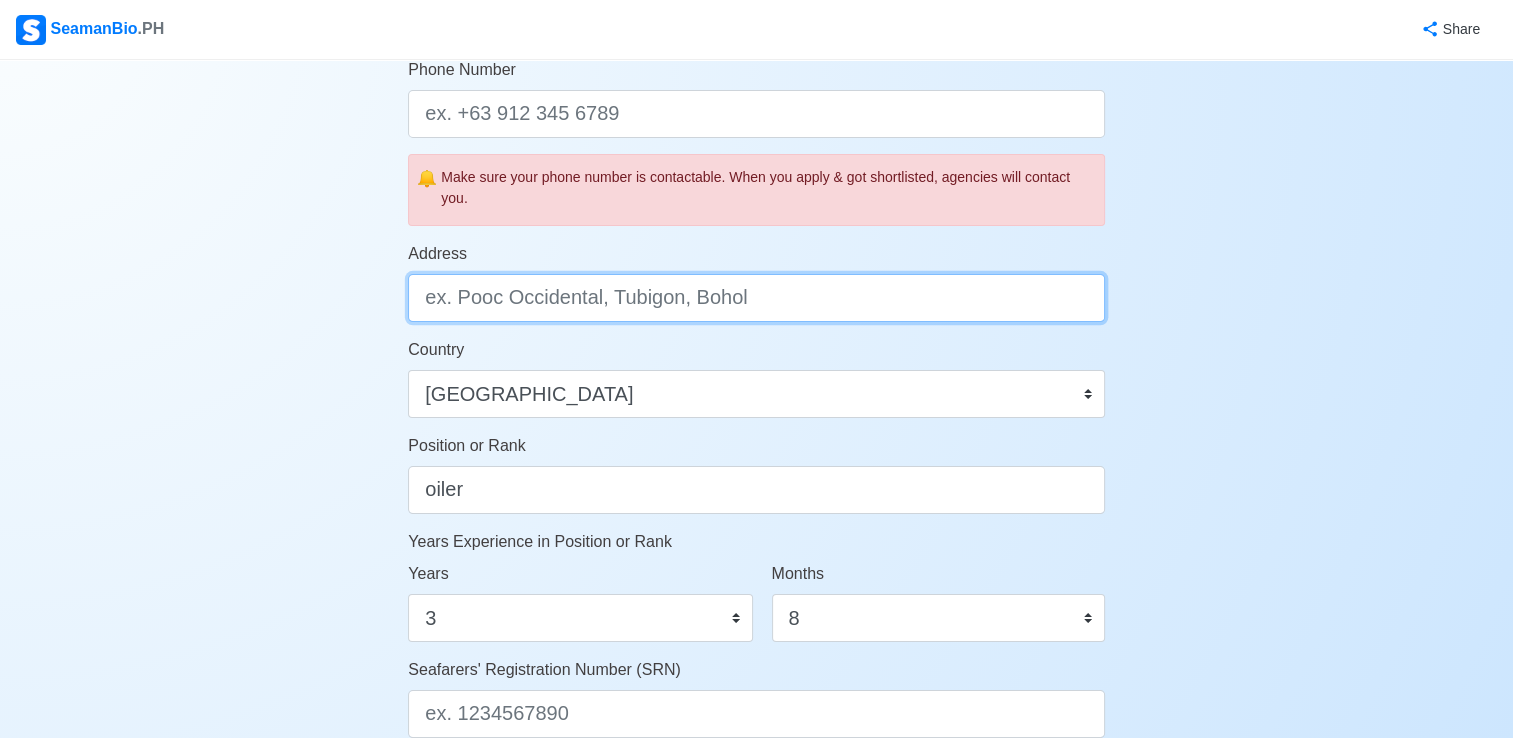click on "Address" at bounding box center [756, 298] 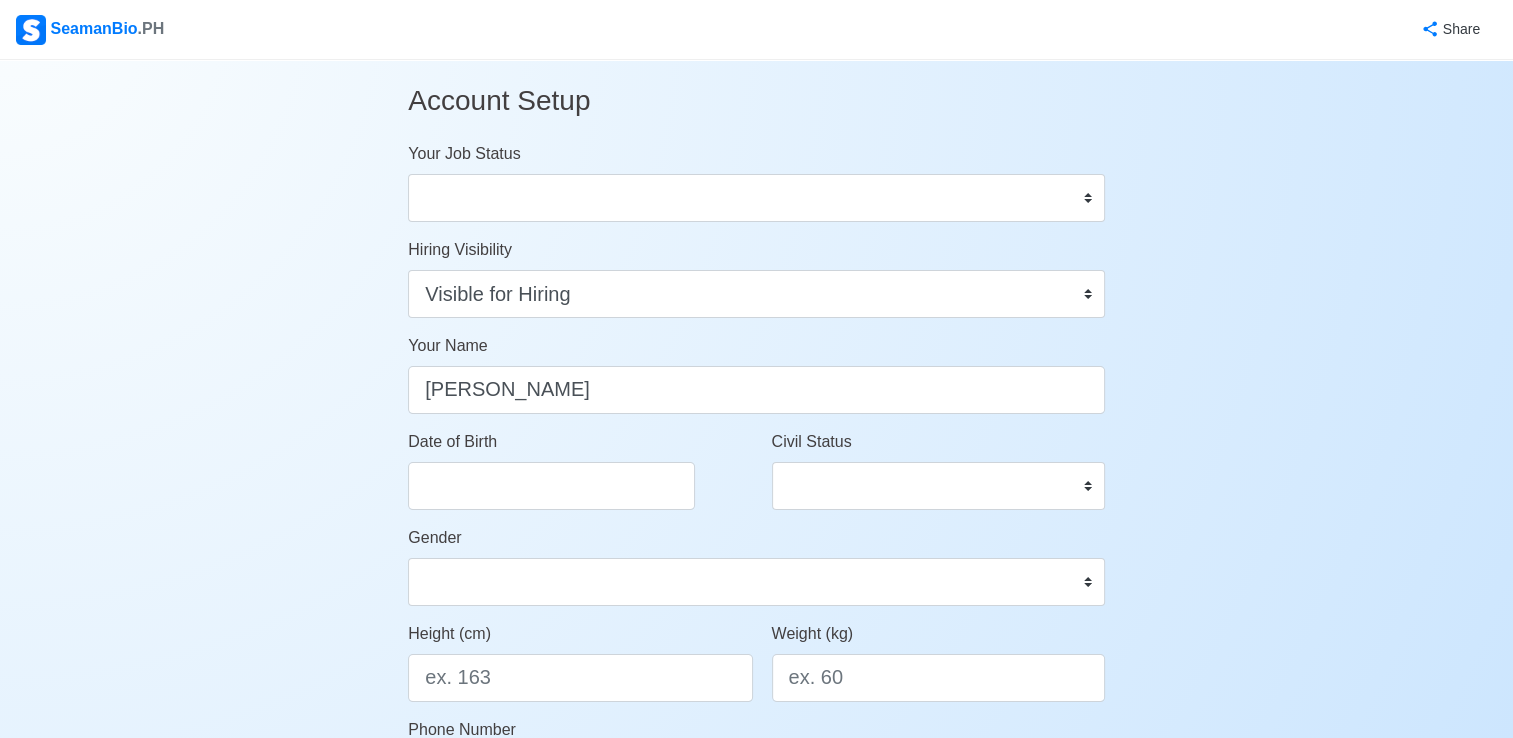scroll, scrollTop: 0, scrollLeft: 0, axis: both 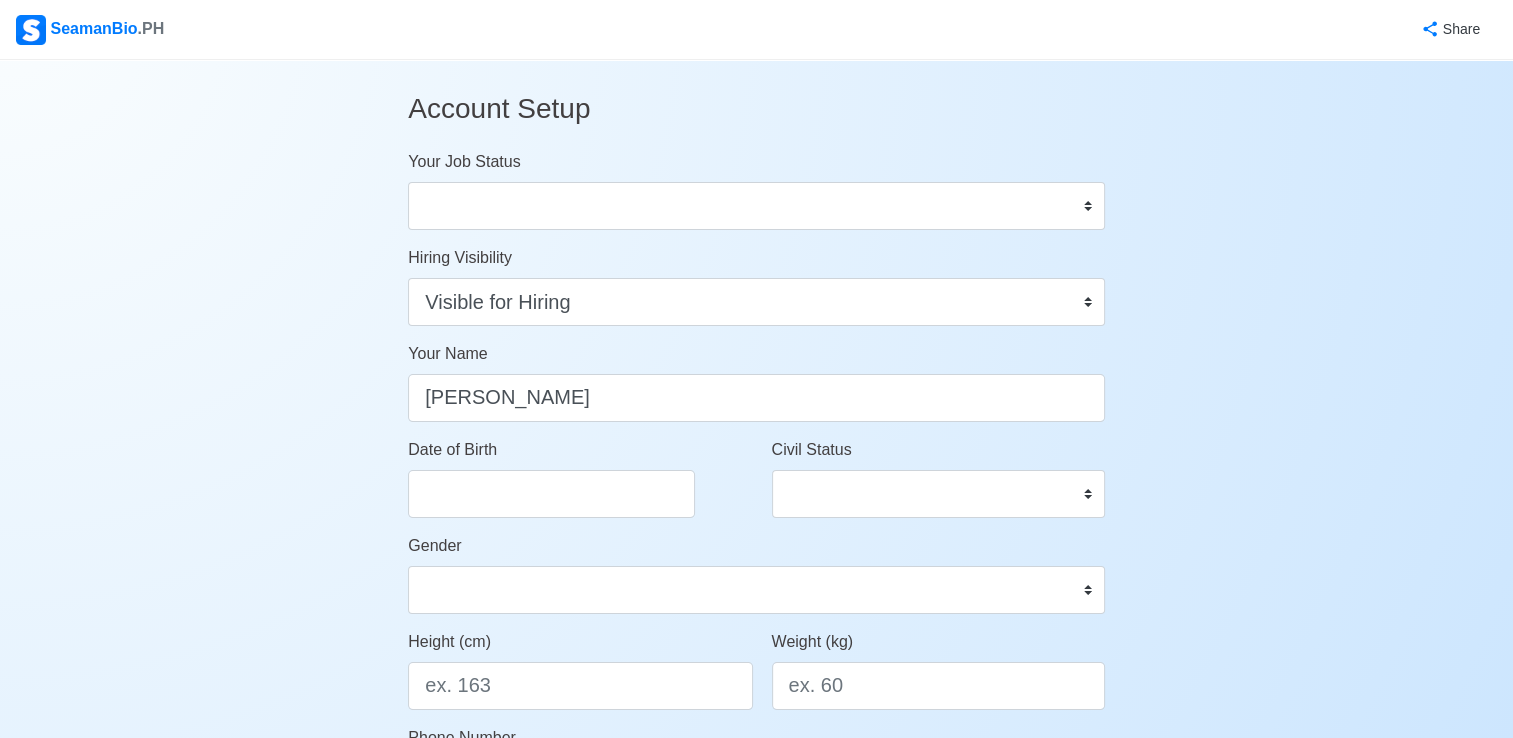 type on "ipil zamboanga sibugay" 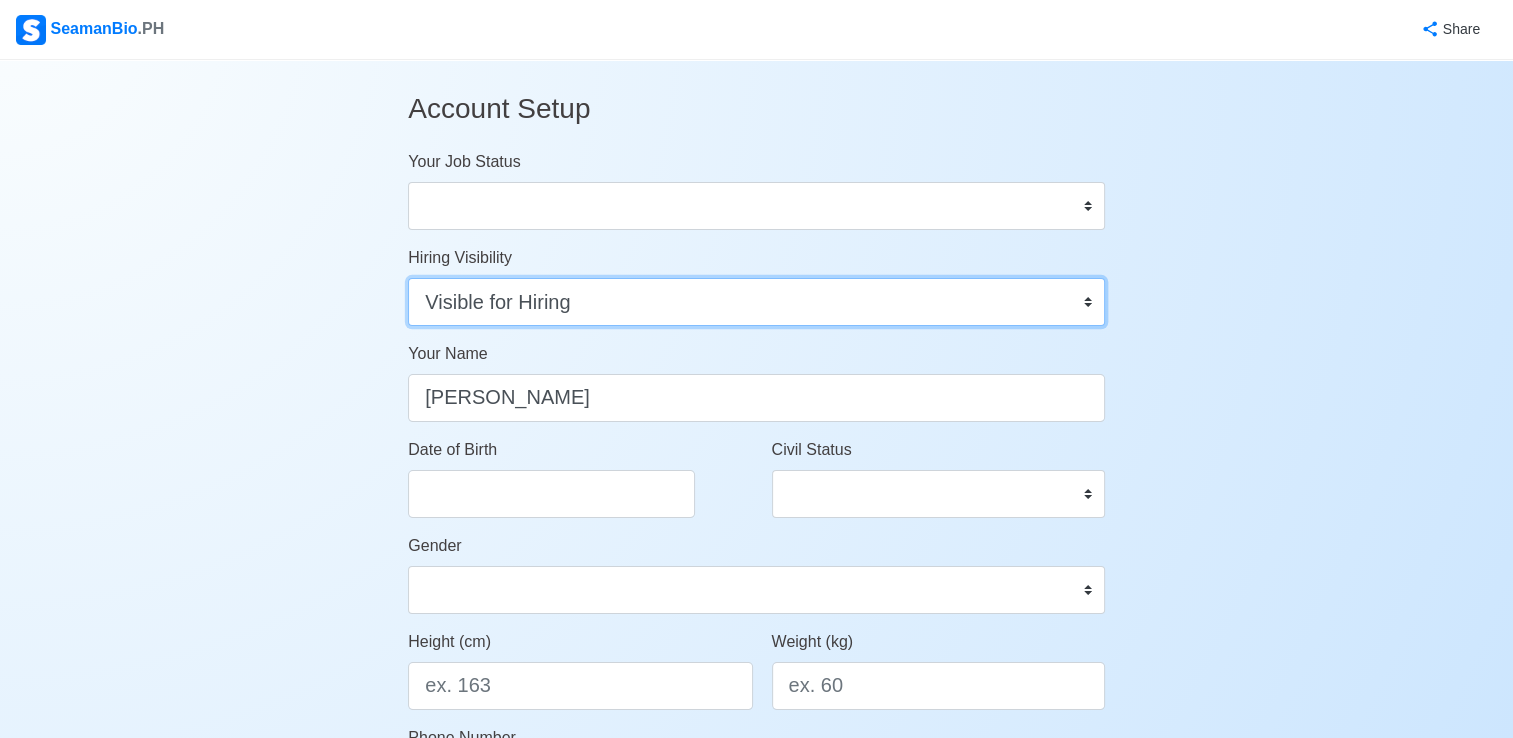 click on "Visible for Hiring Not Visible for Hiring" at bounding box center (756, 302) 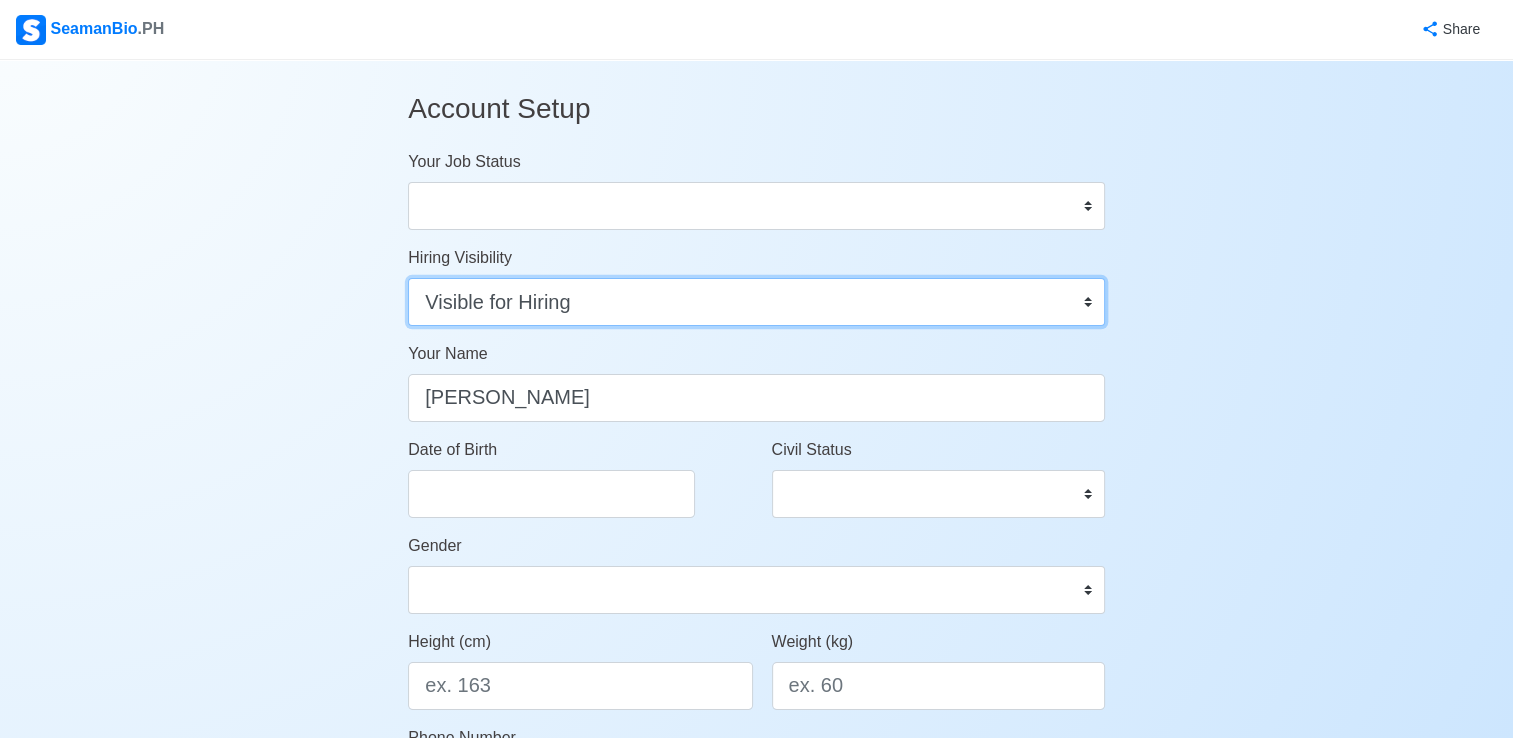click on "Visible for Hiring Not Visible for Hiring" at bounding box center [756, 302] 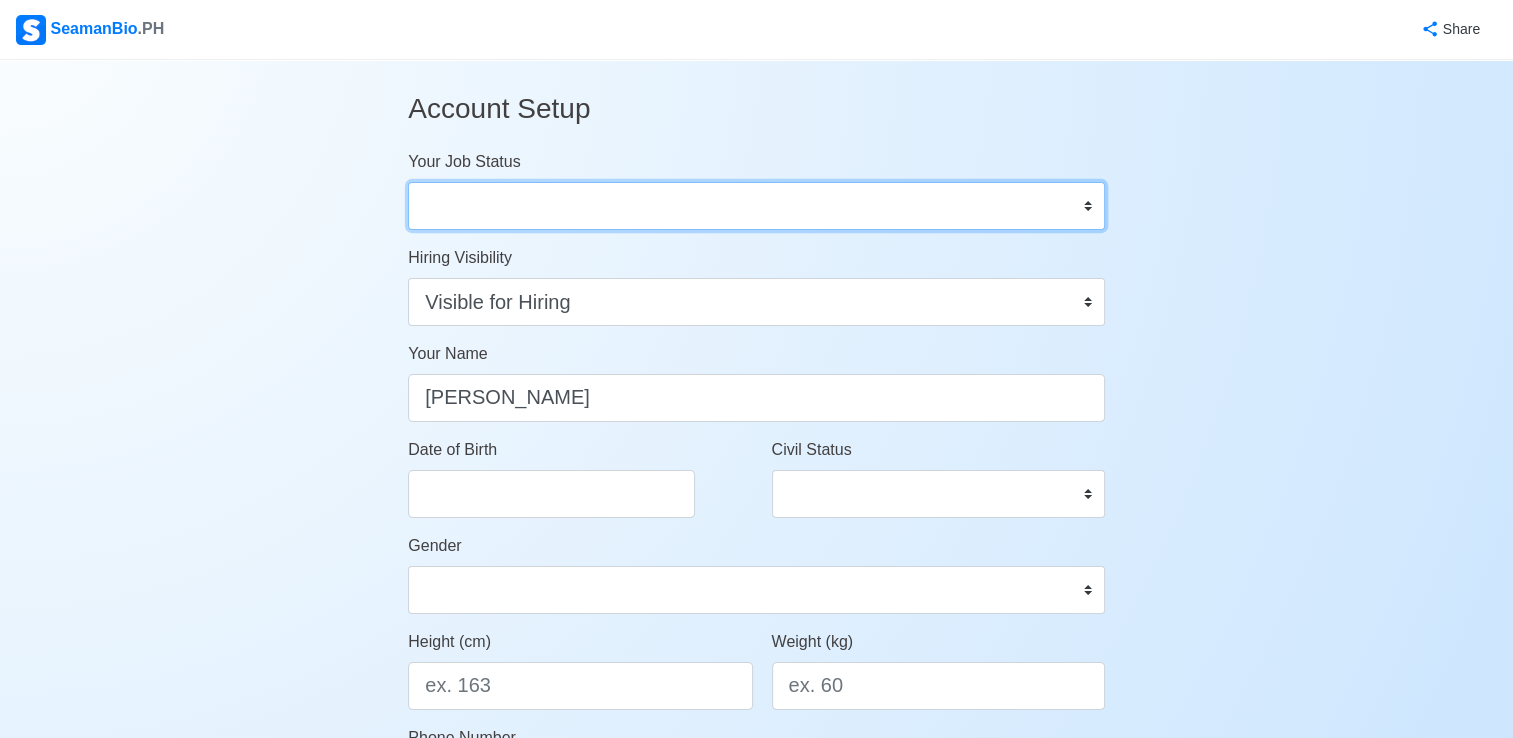 click on "Onboard Actively Looking for Job Not Looking for Job" at bounding box center [756, 206] 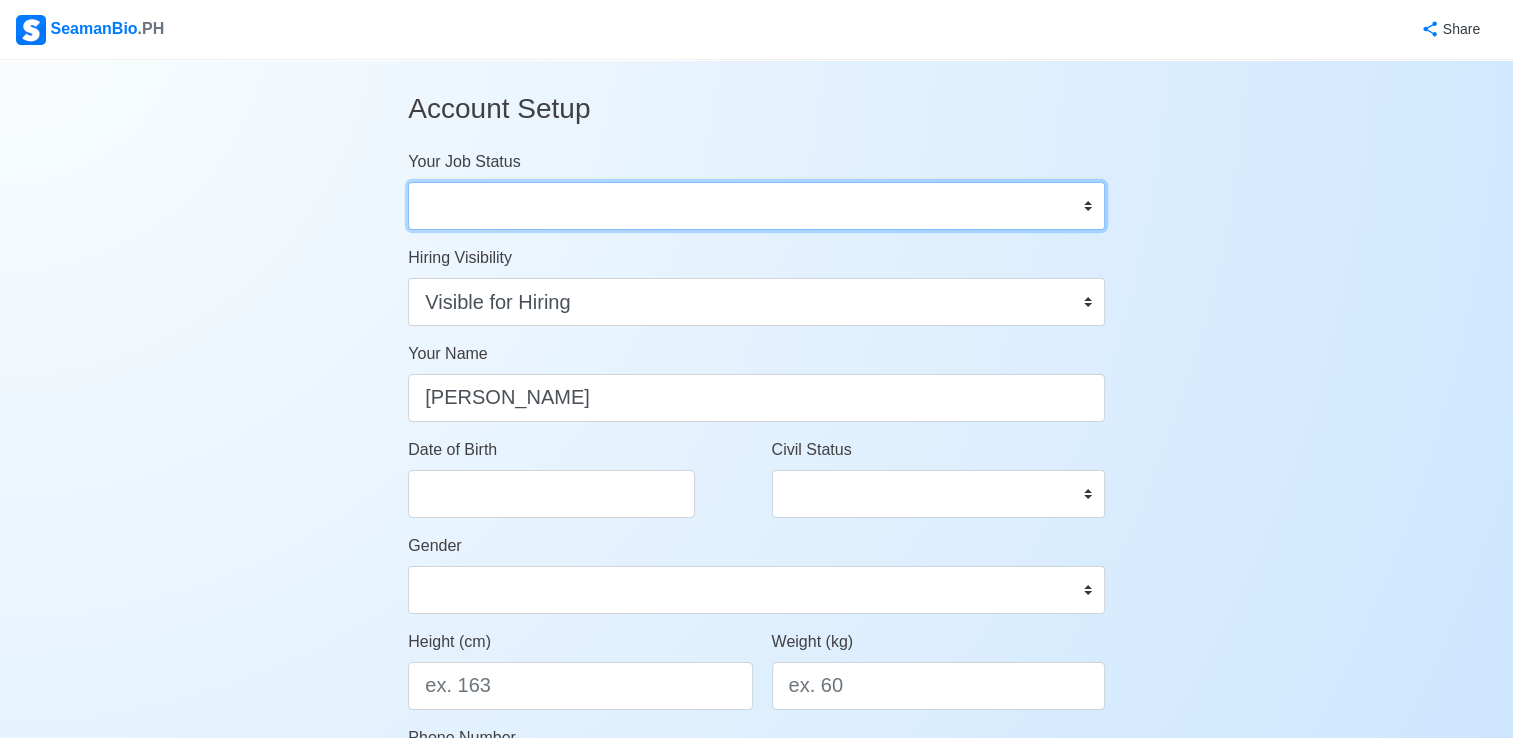 select on "Actively Looking for Job" 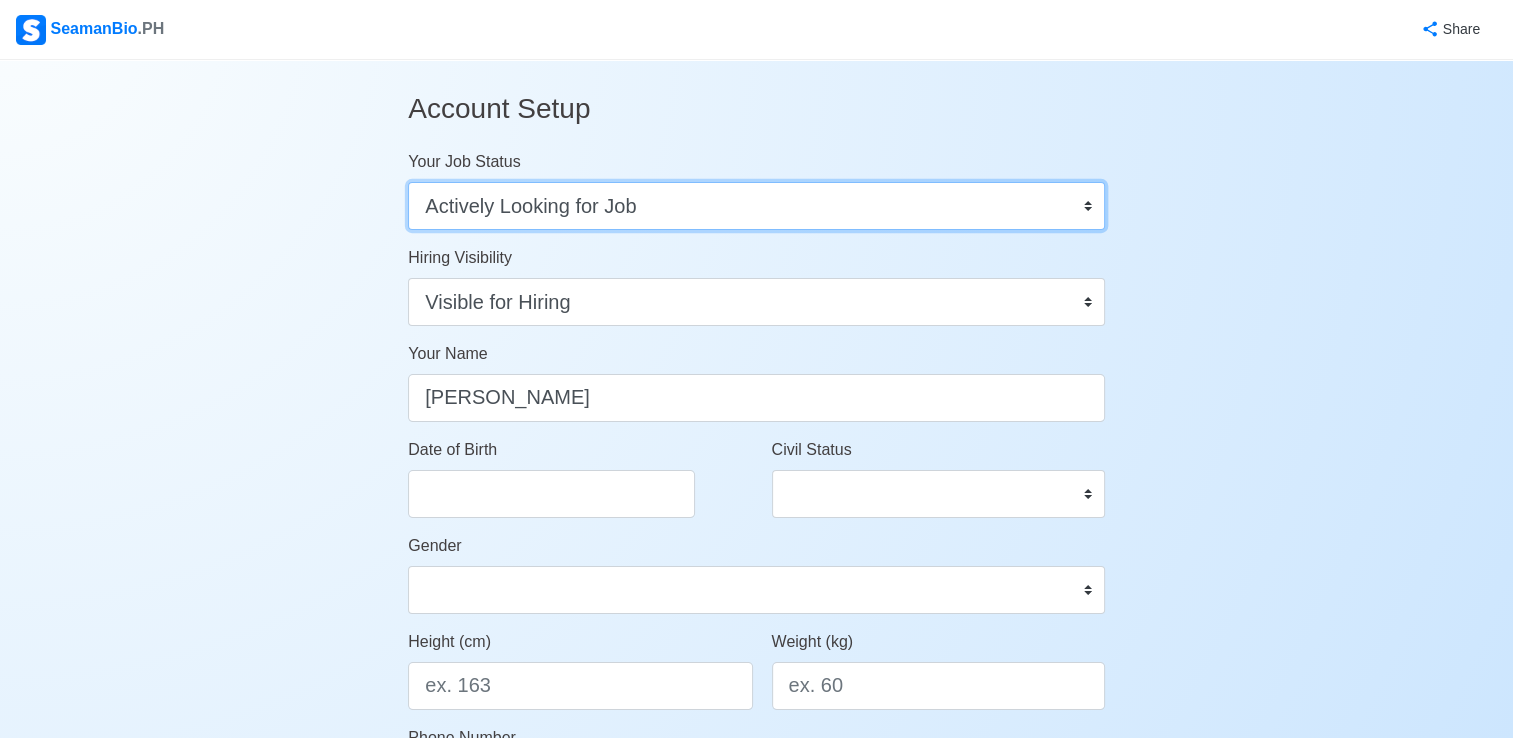 click on "Onboard Actively Looking for Job Not Looking for Job" at bounding box center [756, 206] 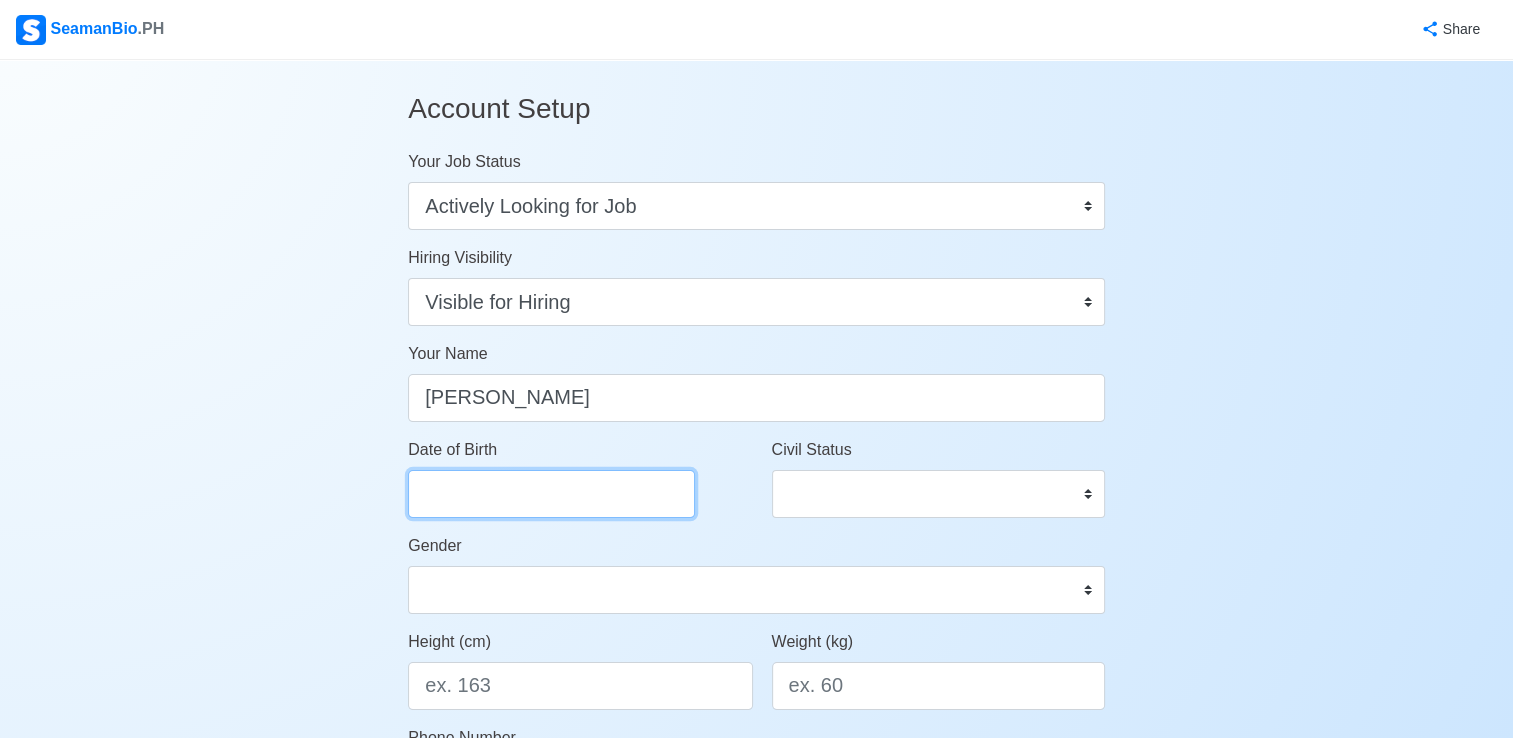 select on "****" 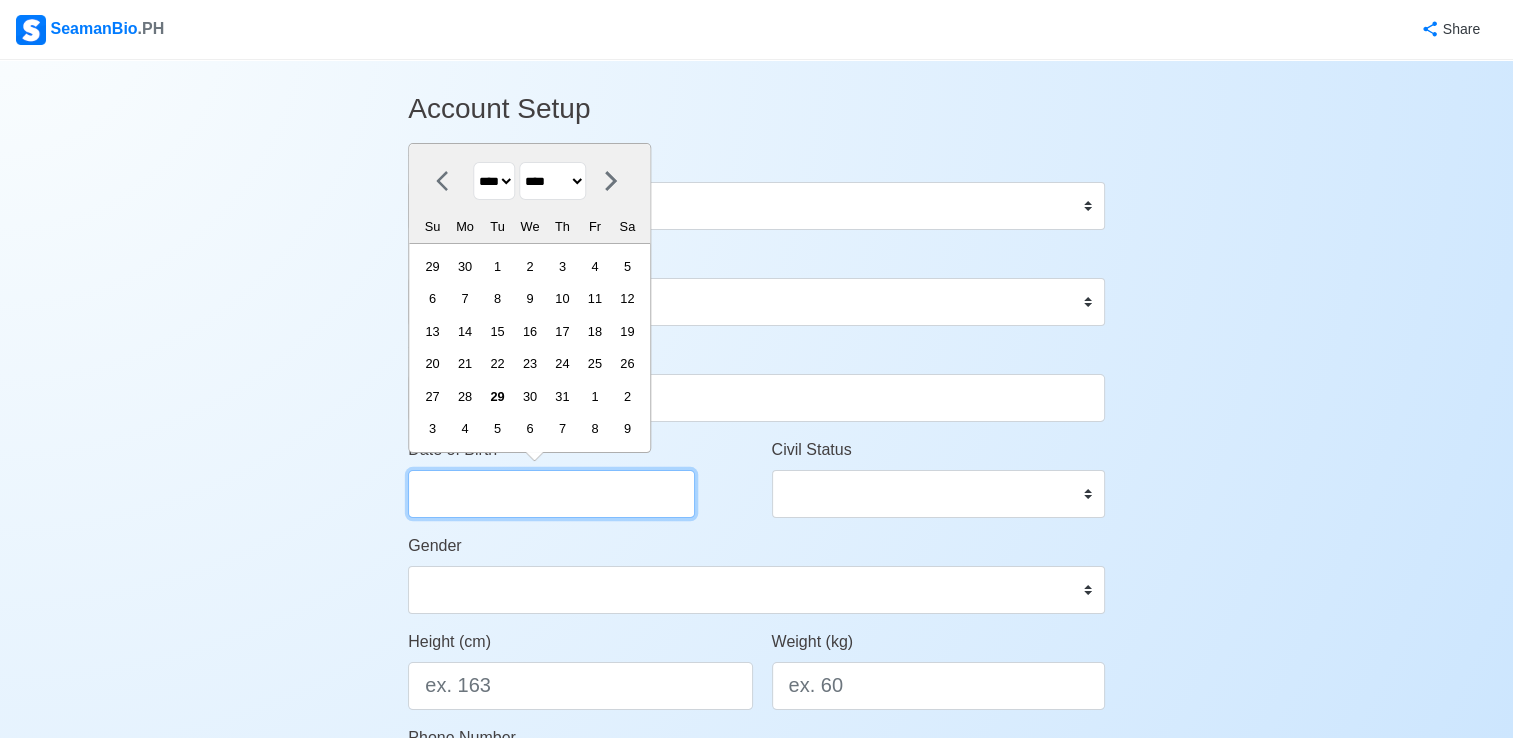 click on "Date of Birth" at bounding box center (551, 494) 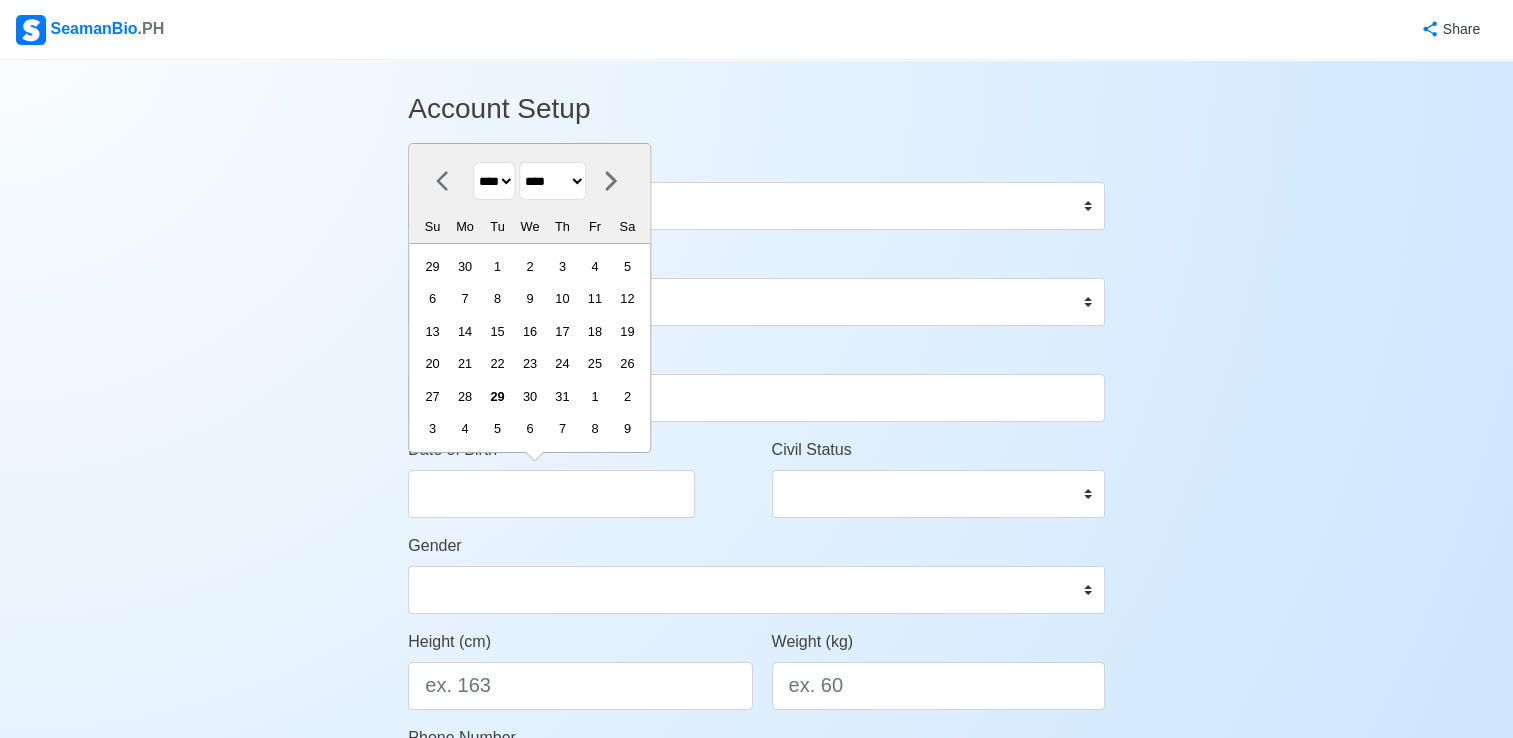 click on "**** **** **** **** **** **** **** **** **** **** **** **** **** **** **** **** **** **** **** **** **** **** **** **** **** **** **** **** **** **** **** **** **** **** **** **** **** **** **** **** **** **** **** **** **** **** **** **** **** **** **** **** **** **** **** **** **** **** **** **** **** **** **** **** **** **** **** **** **** **** **** **** **** **** **** **** **** **** **** **** **** **** **** **** **** **** **** **** **** **** **** **** **** **** **** **** **** **** **** **** **** **** **** **** **** ****" at bounding box center [494, 181] 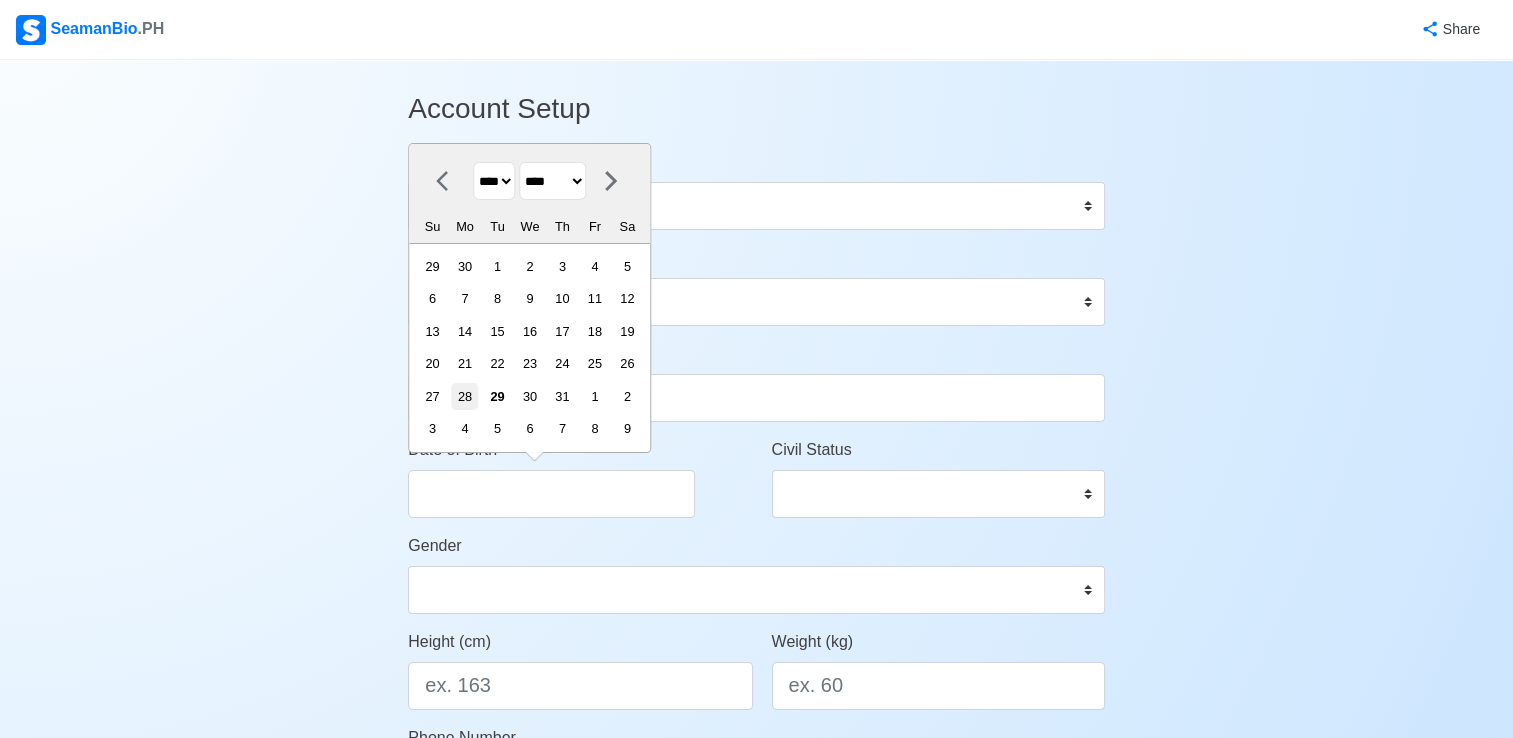 select on "****" 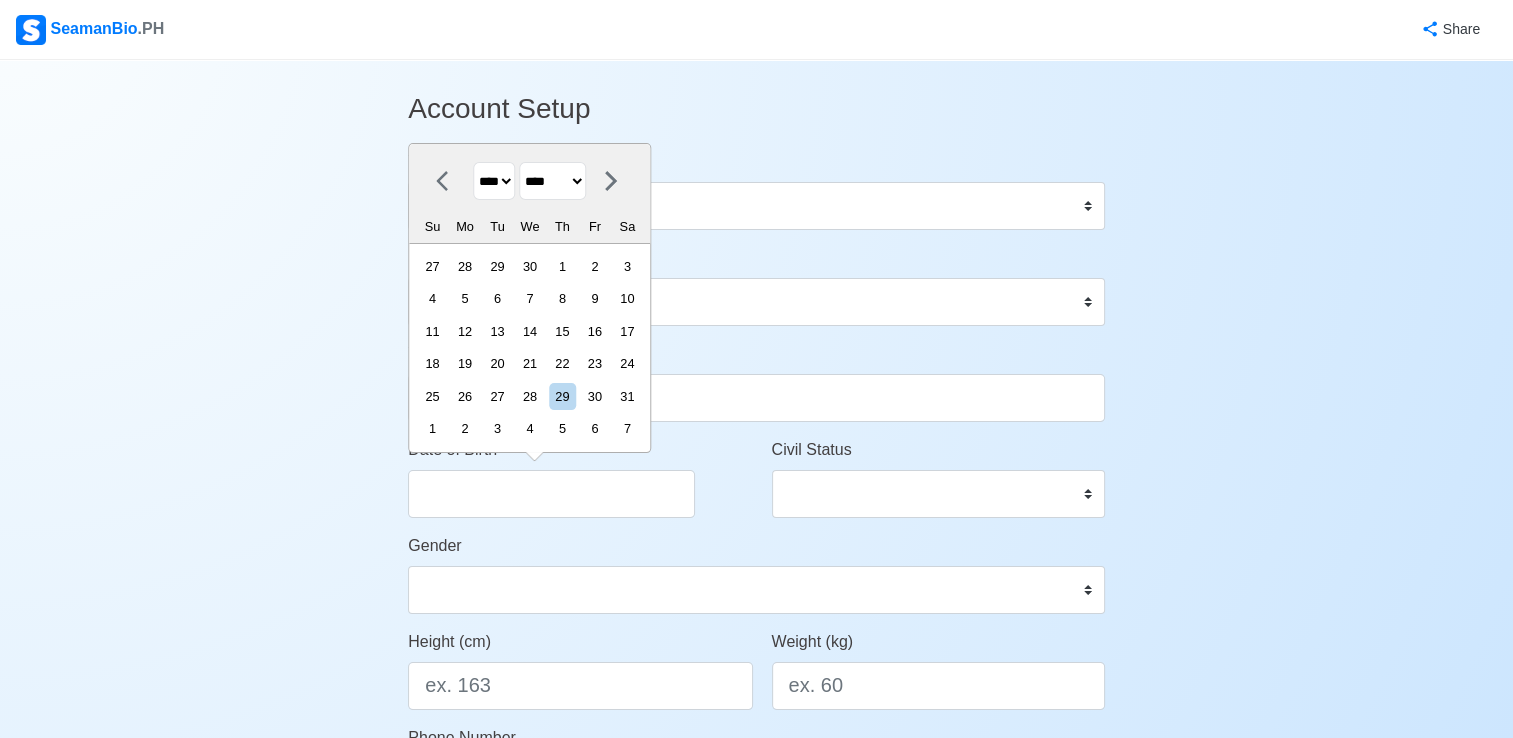 click on "******* ******** ***** ***** *** **** **** ****** ********* ******* ******** ********" at bounding box center [552, 181] 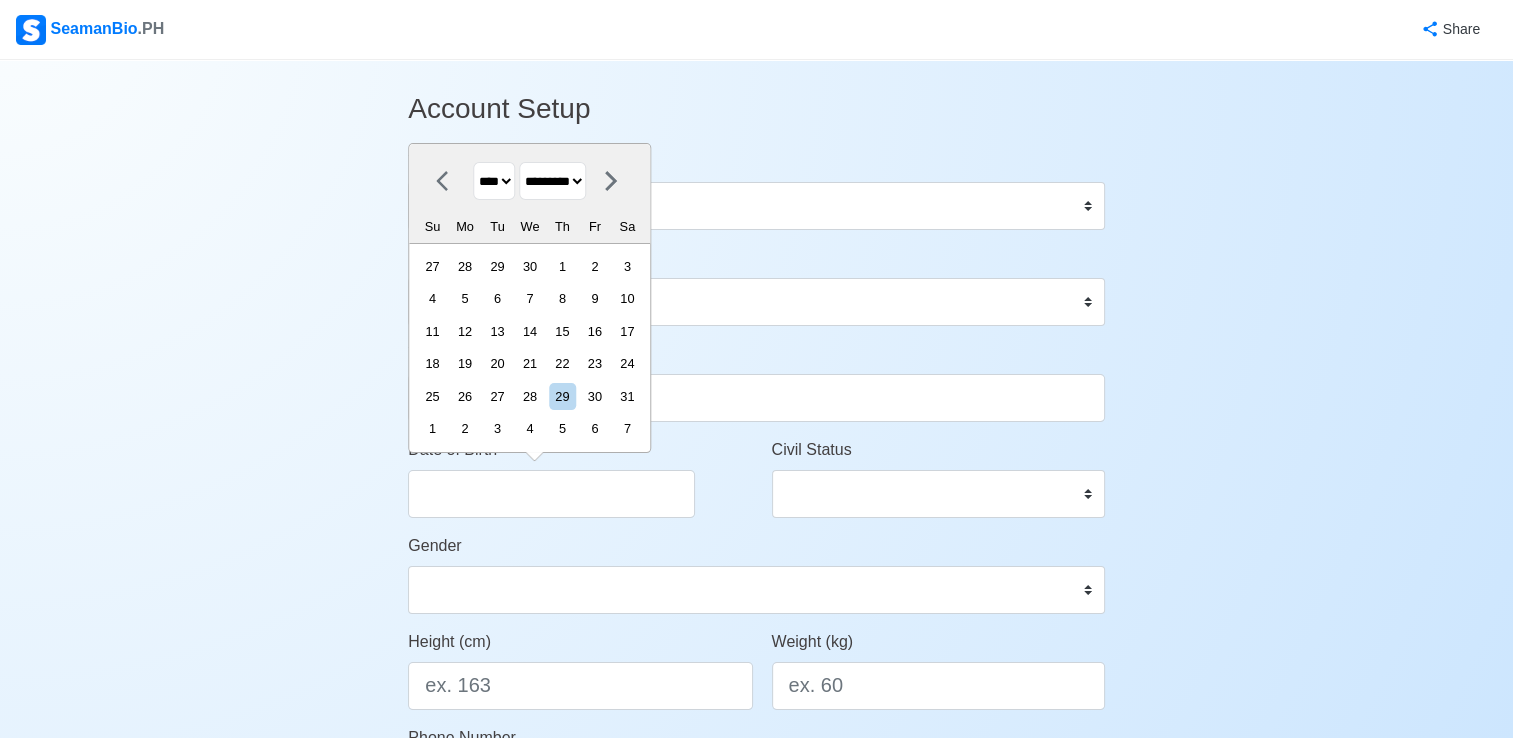 click on "******* ******** ***** ***** *** **** **** ****** ********* ******* ******** ********" at bounding box center [552, 181] 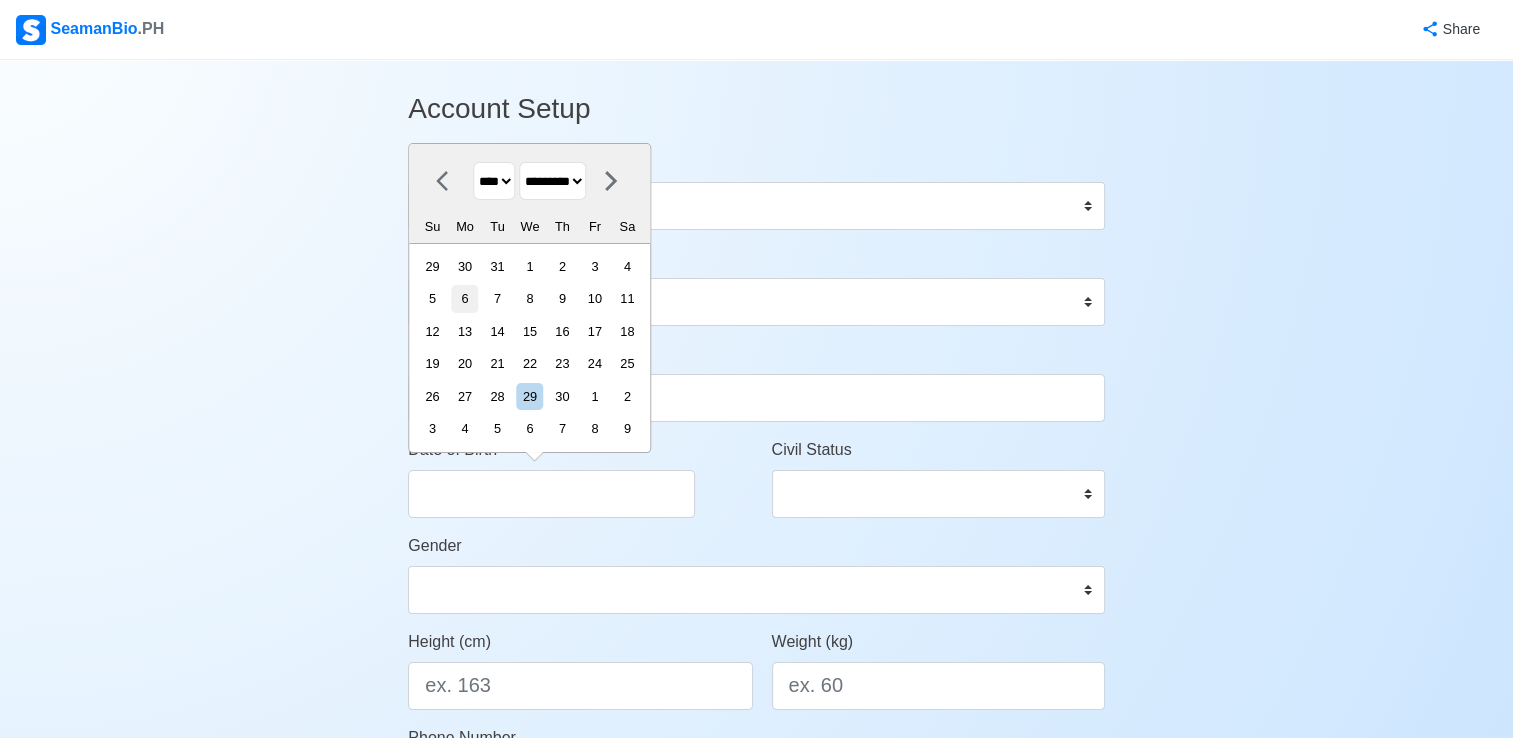 click on "6" at bounding box center [464, 298] 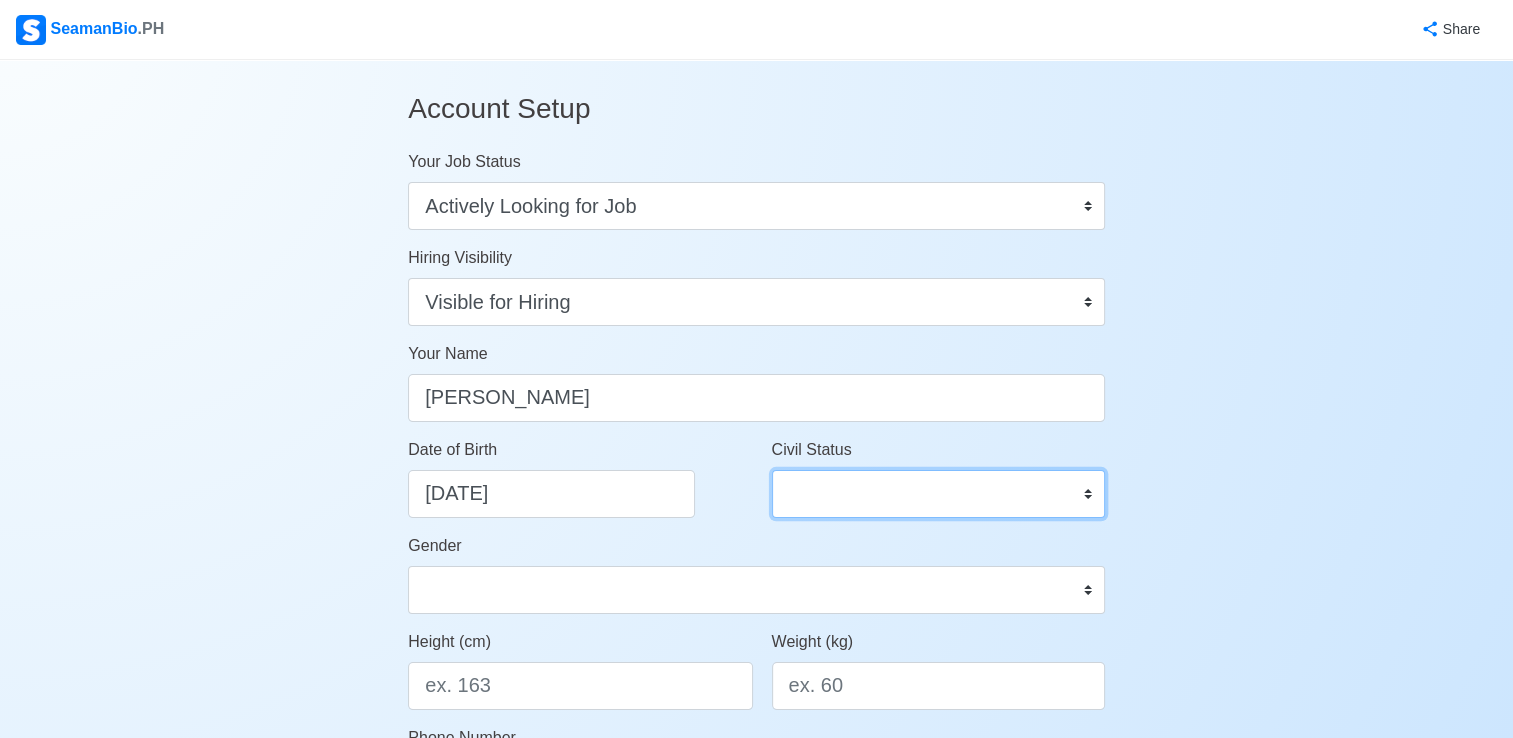 click on "Single Married Widowed Separated" at bounding box center (938, 494) 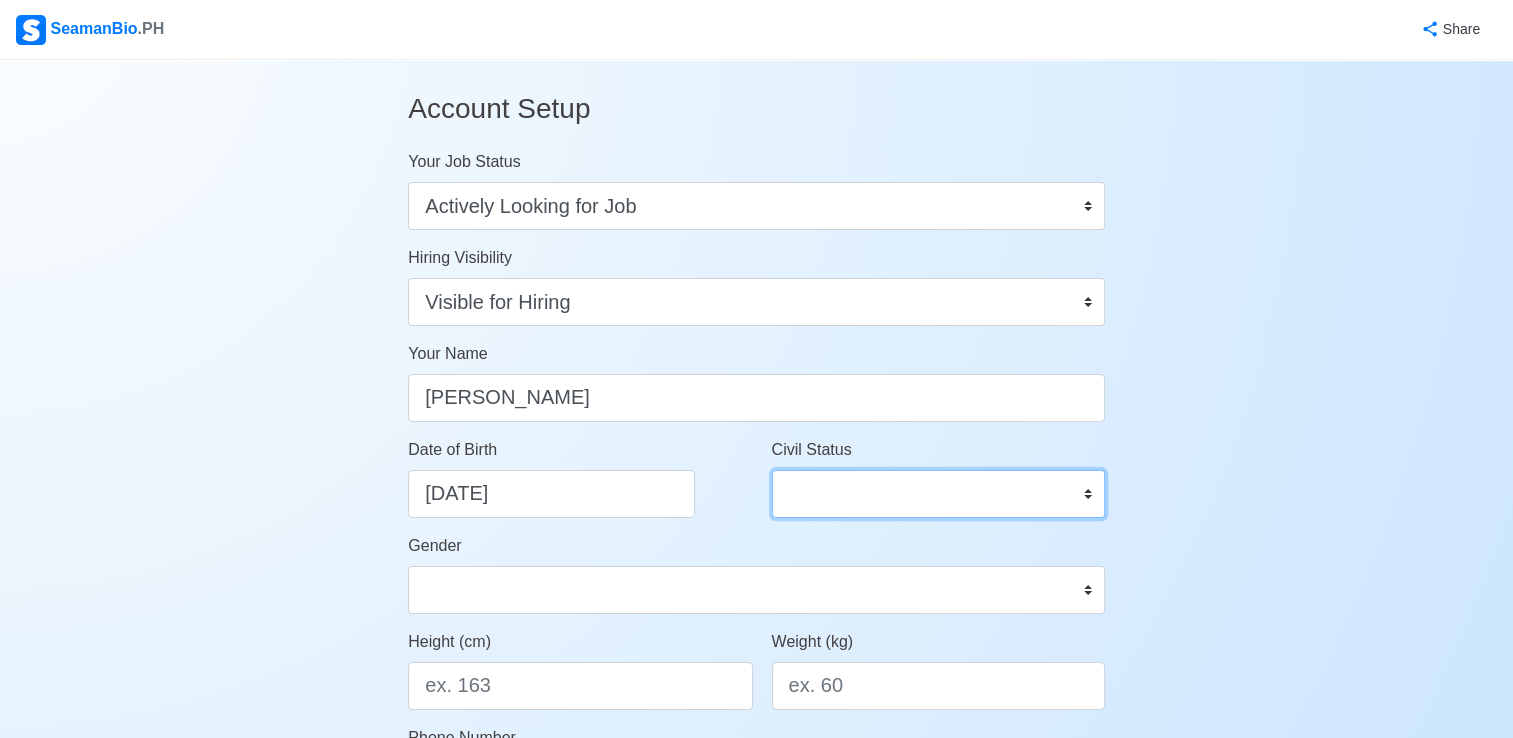 select on "Married" 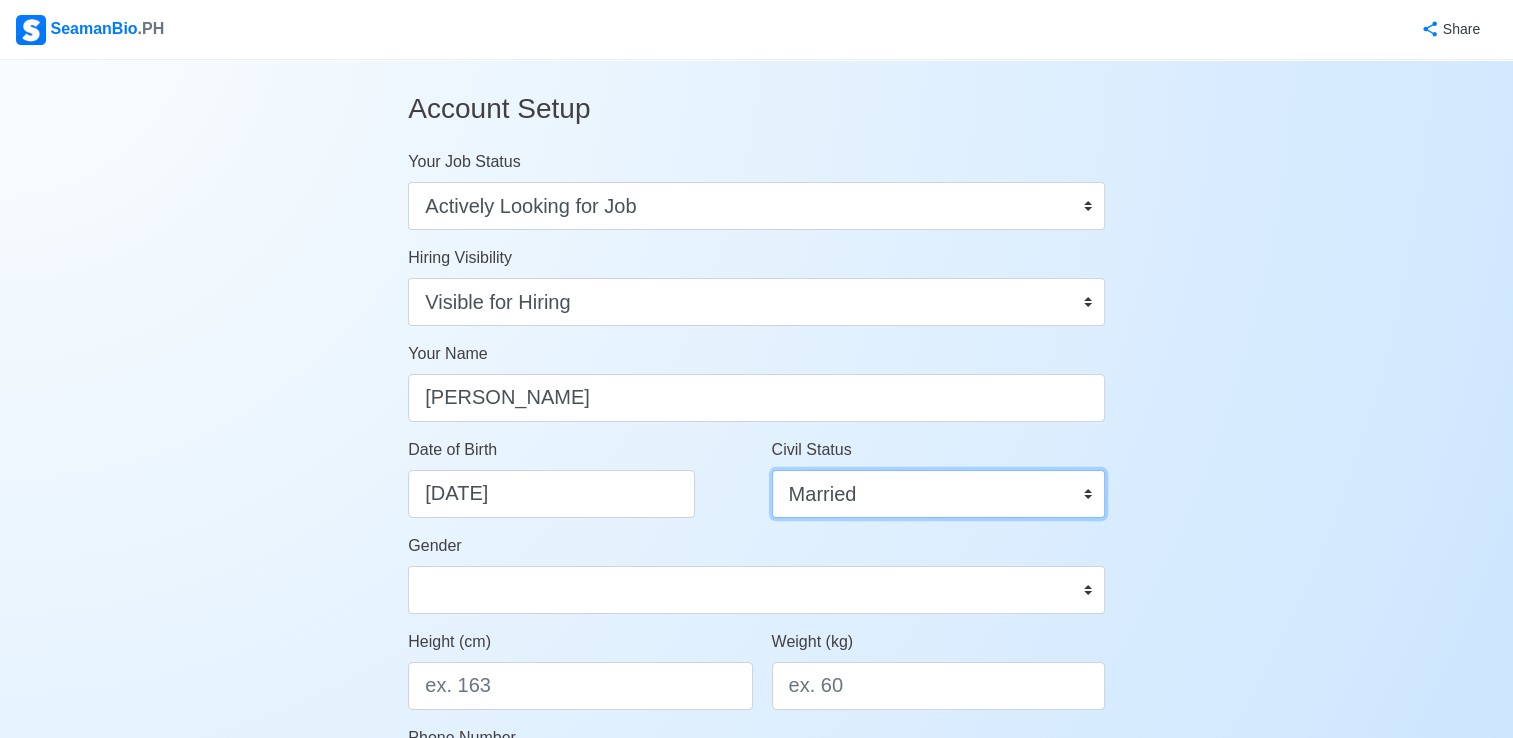 click on "Single Married Widowed Separated" at bounding box center [938, 494] 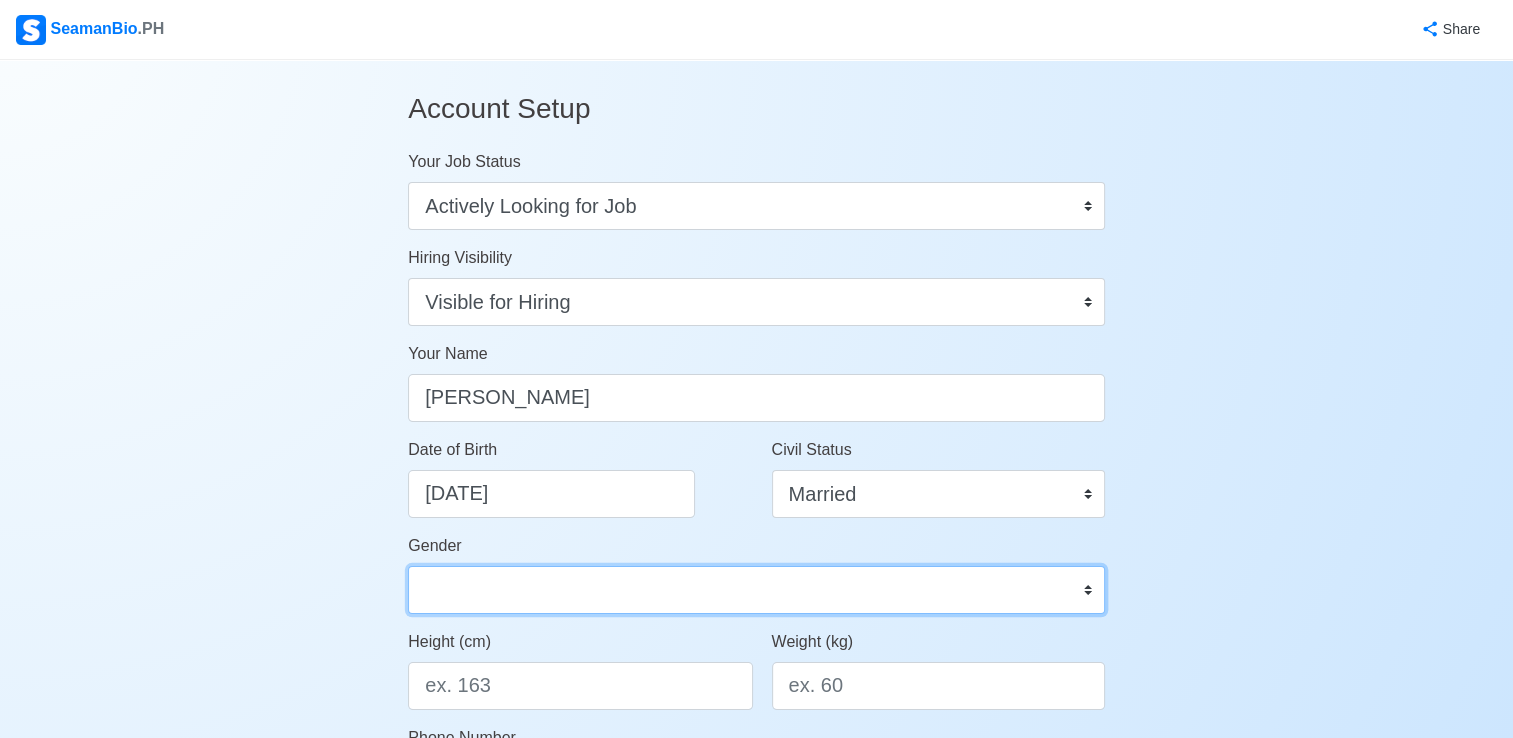 click on "[DEMOGRAPHIC_DATA] [DEMOGRAPHIC_DATA]" at bounding box center (756, 590) 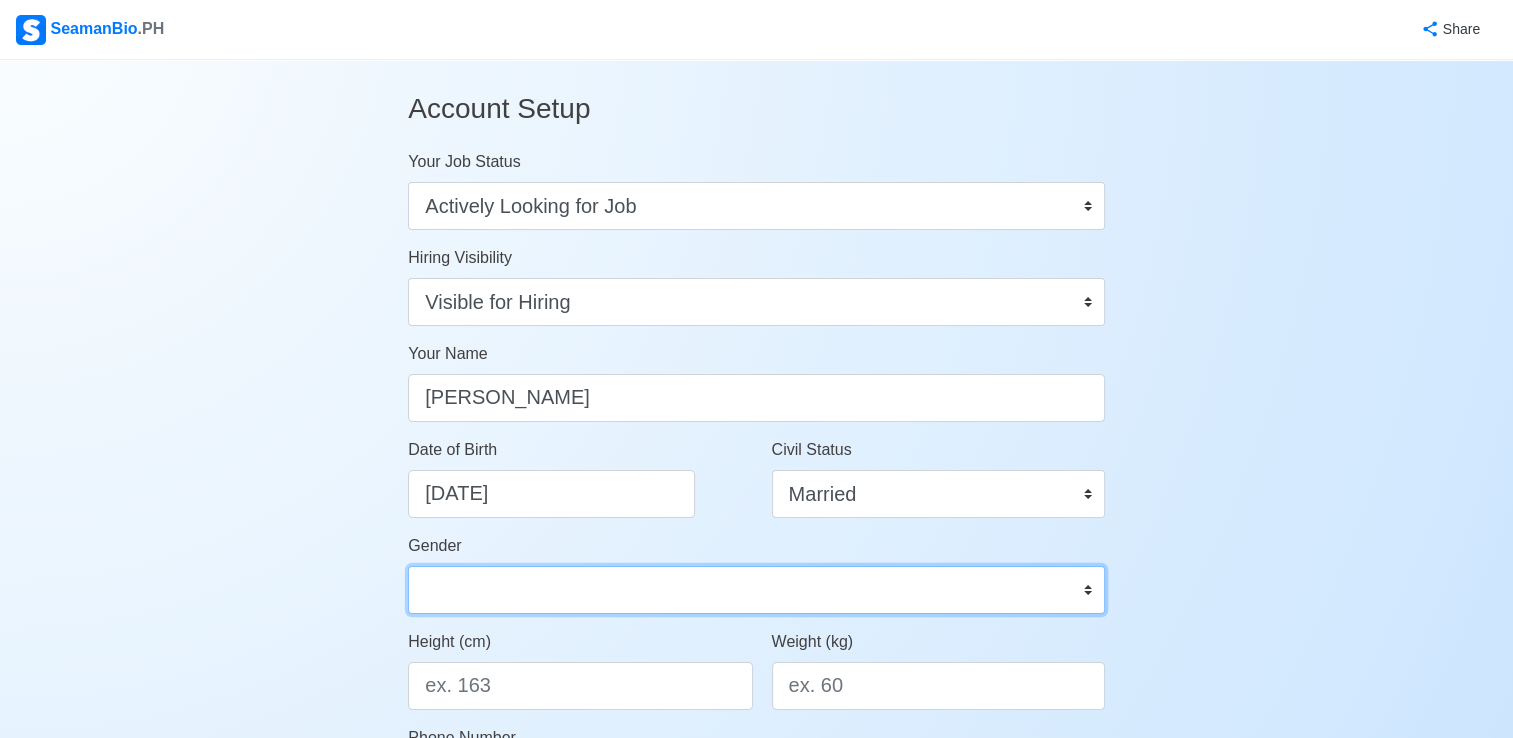 select on "[DEMOGRAPHIC_DATA]" 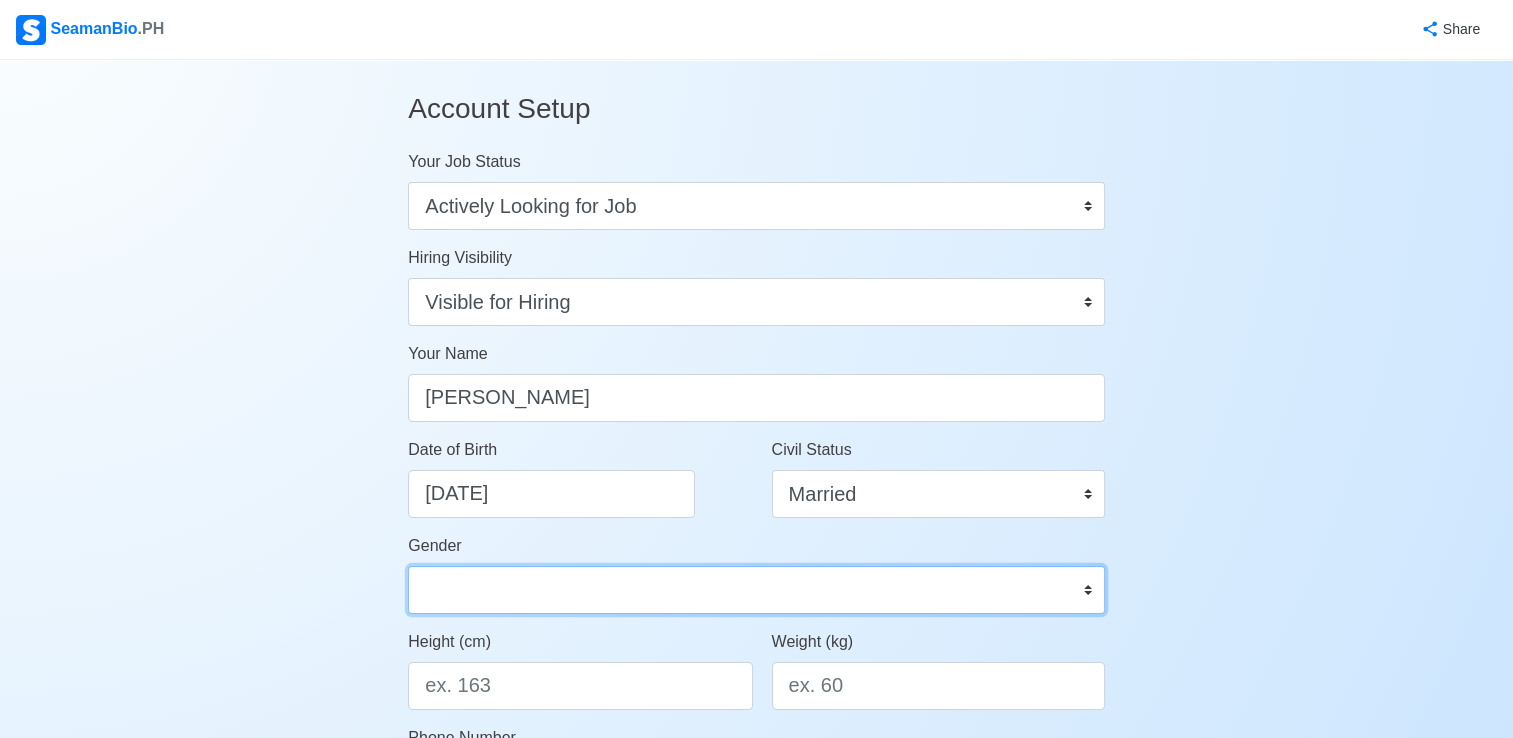 click on "[DEMOGRAPHIC_DATA] [DEMOGRAPHIC_DATA]" at bounding box center (756, 590) 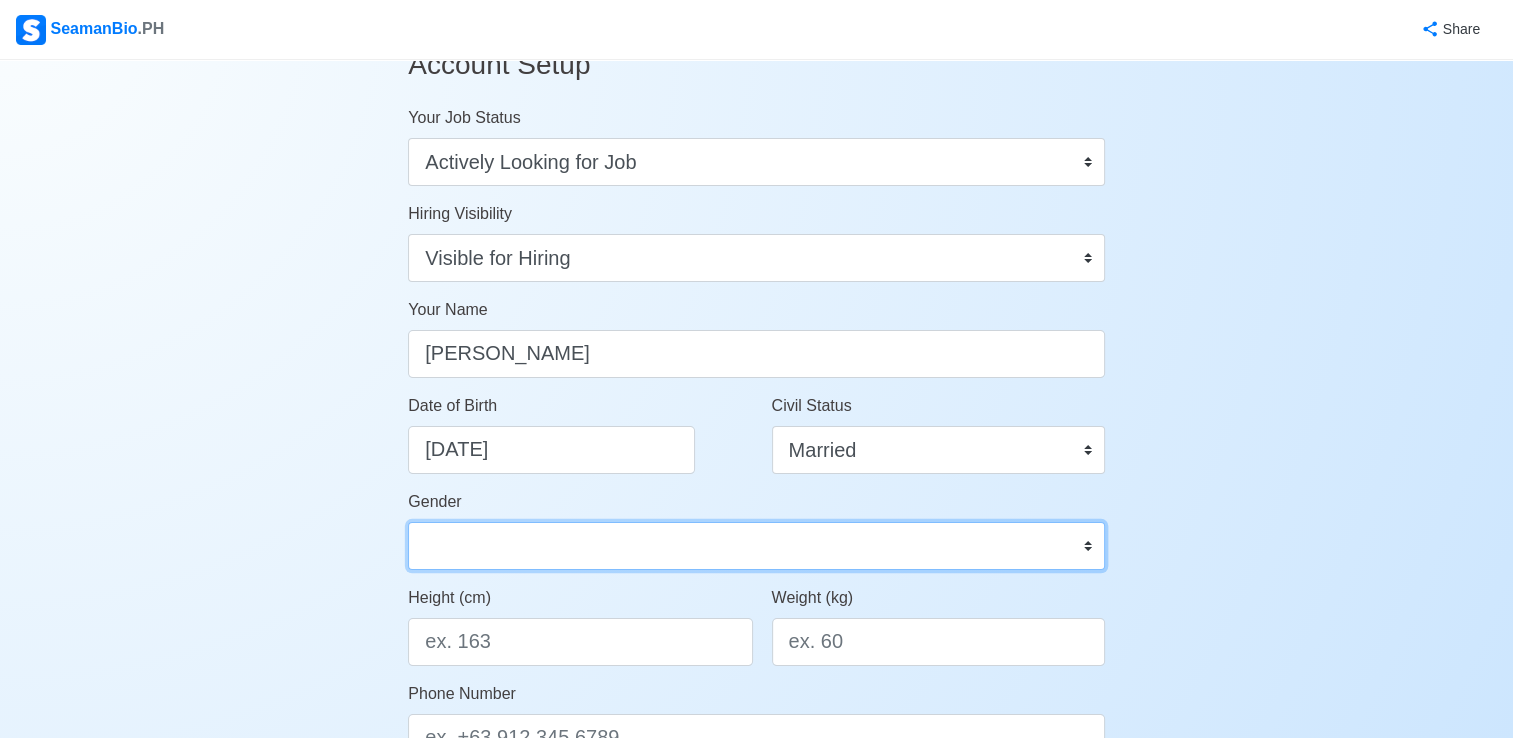 scroll, scrollTop: 76, scrollLeft: 0, axis: vertical 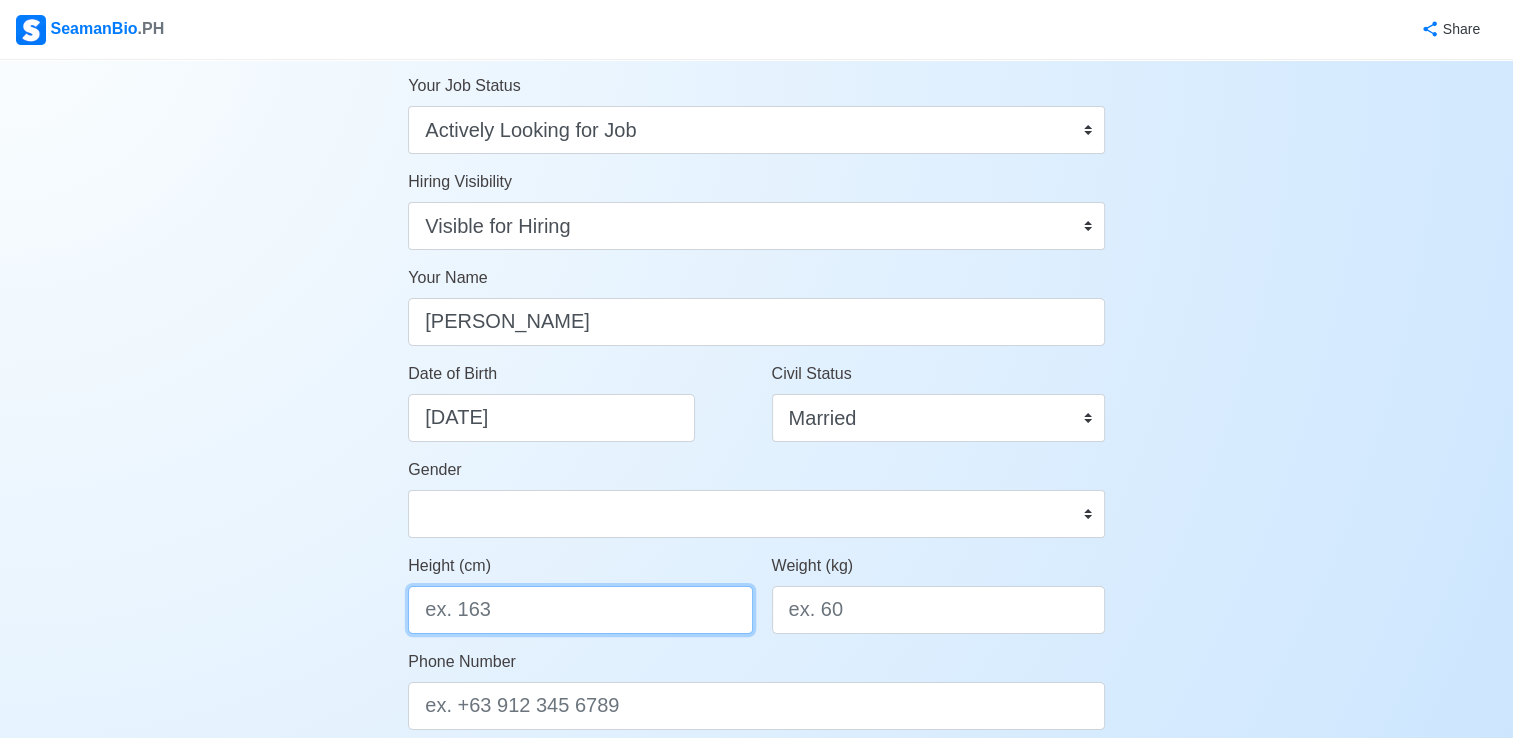 click on "Height (cm)" at bounding box center [580, 610] 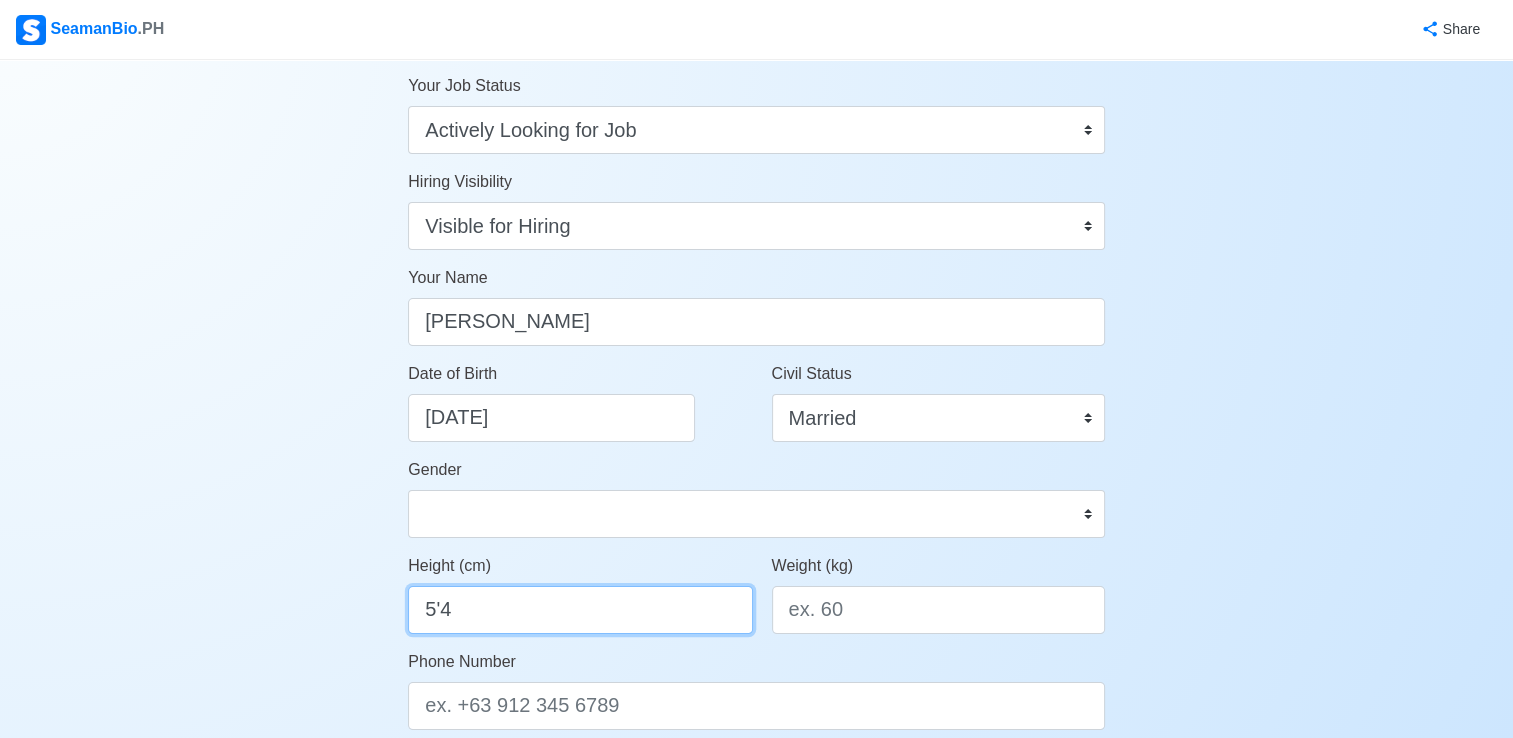 type on "5'4" 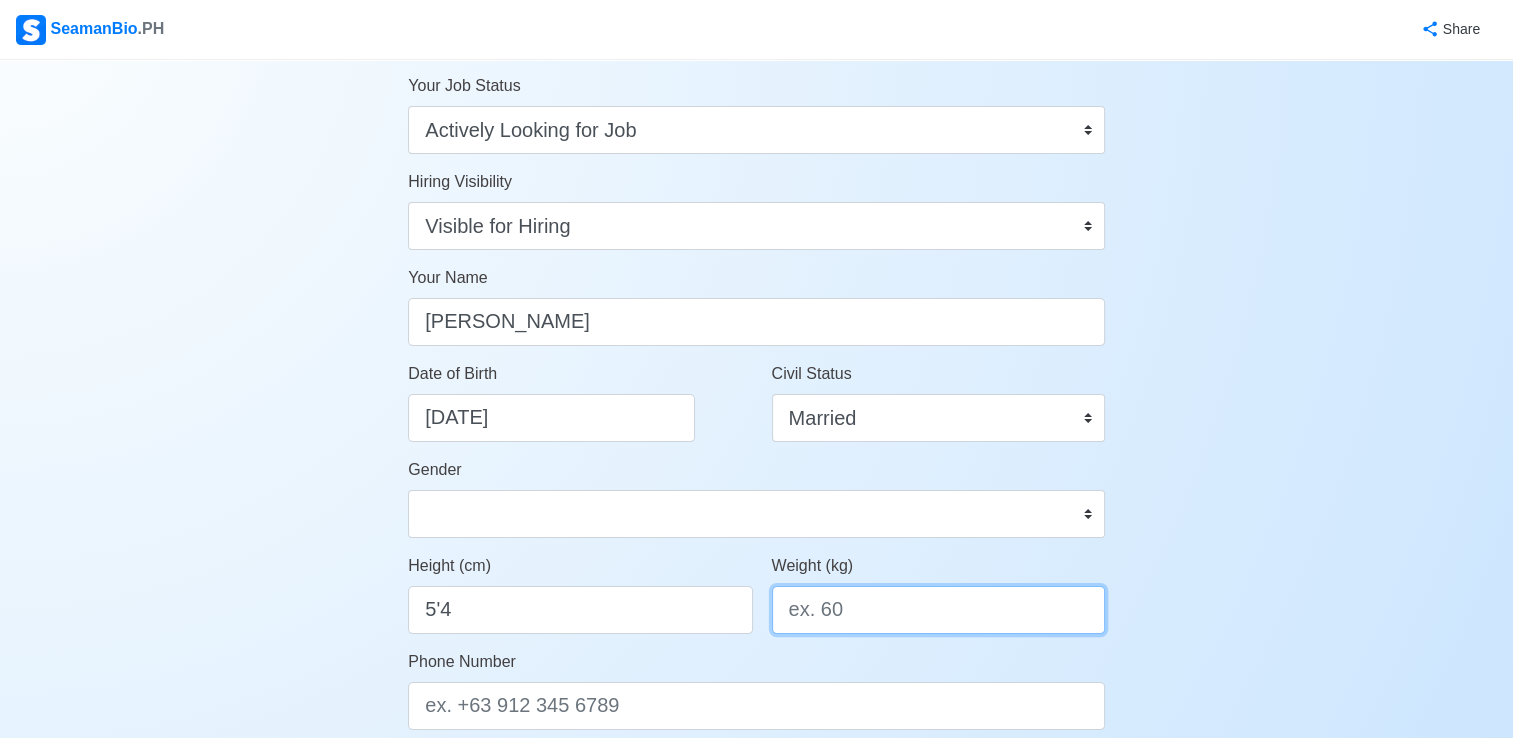 click on "Weight (kg)" at bounding box center (938, 610) 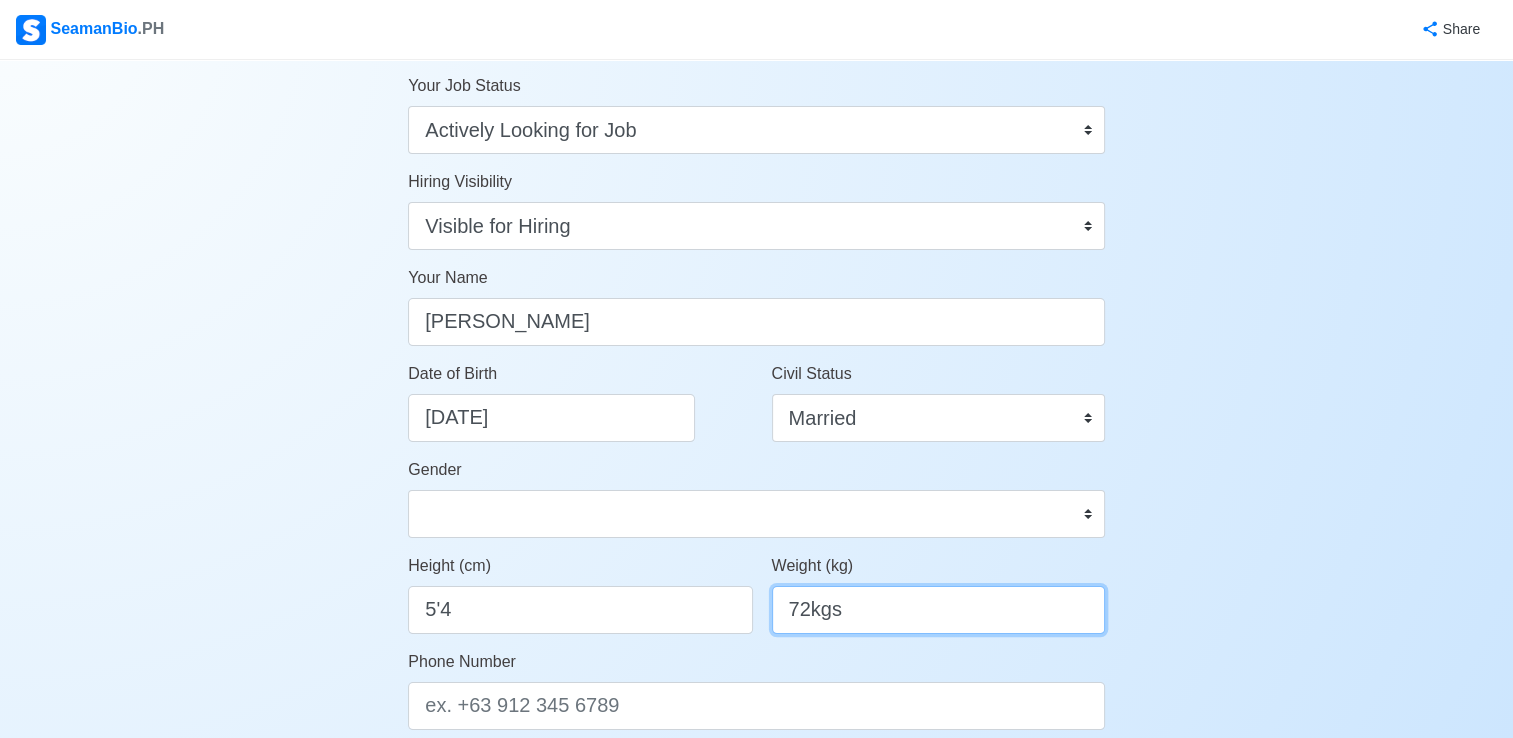 type on "72kgs" 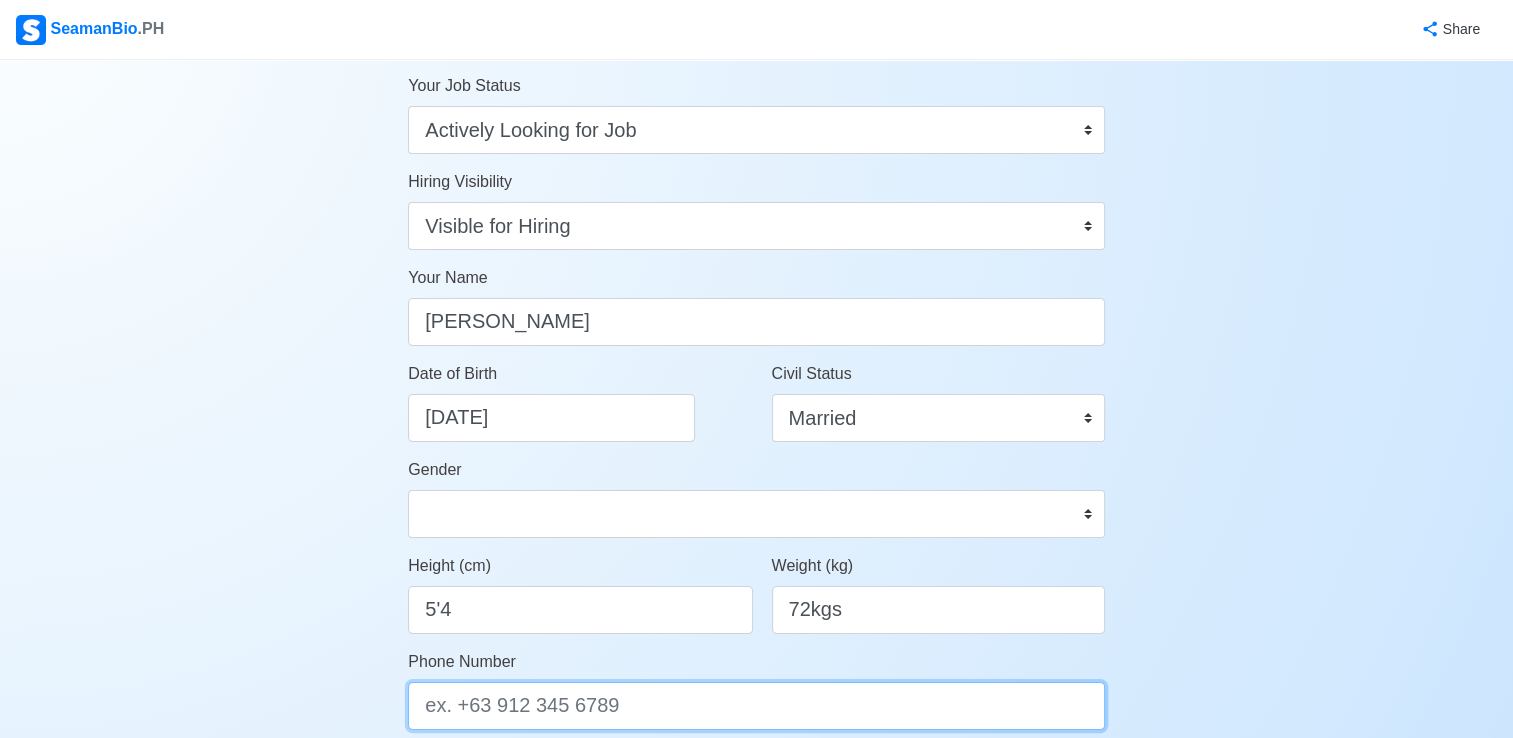 click on "Phone Number" at bounding box center (756, 706) 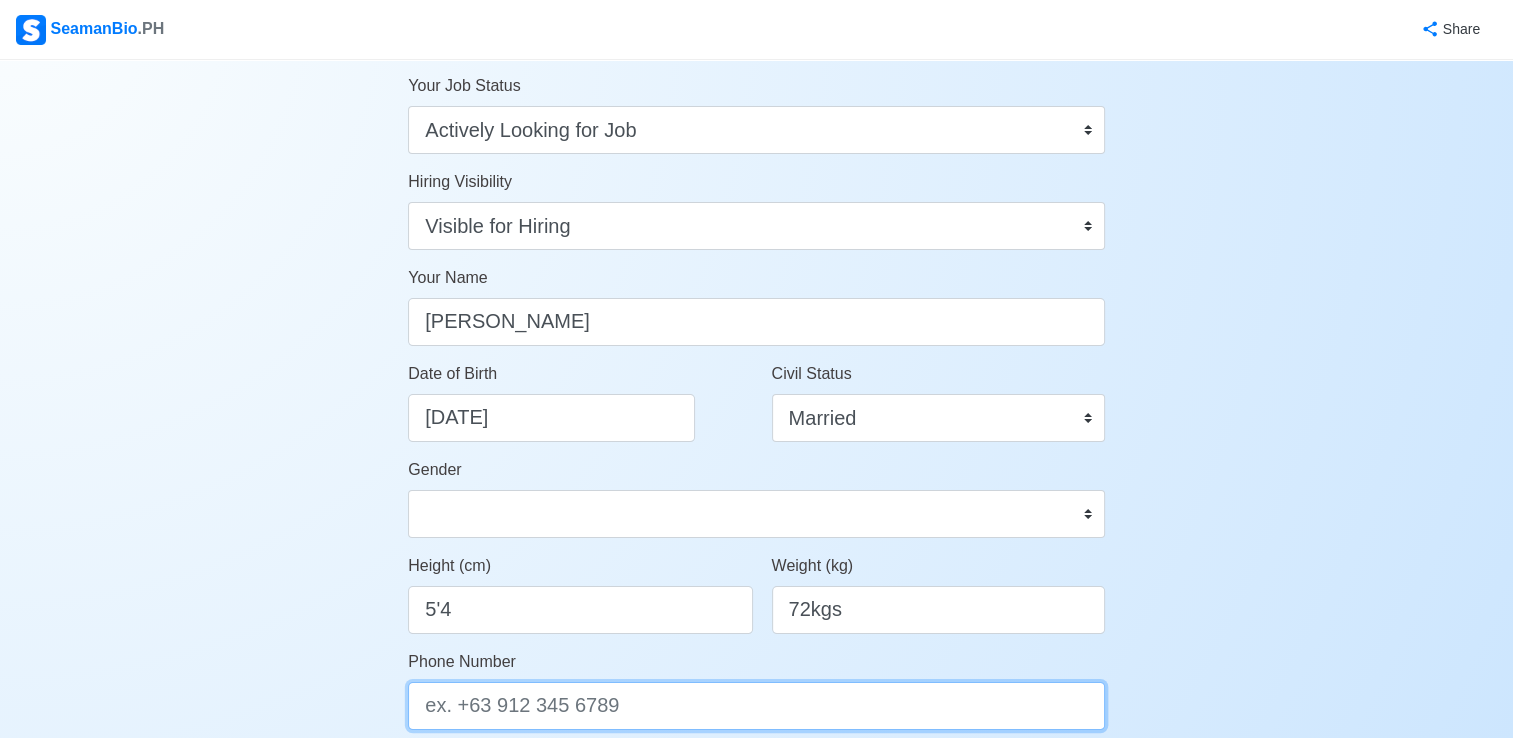 click on "Phone Number" at bounding box center (756, 706) 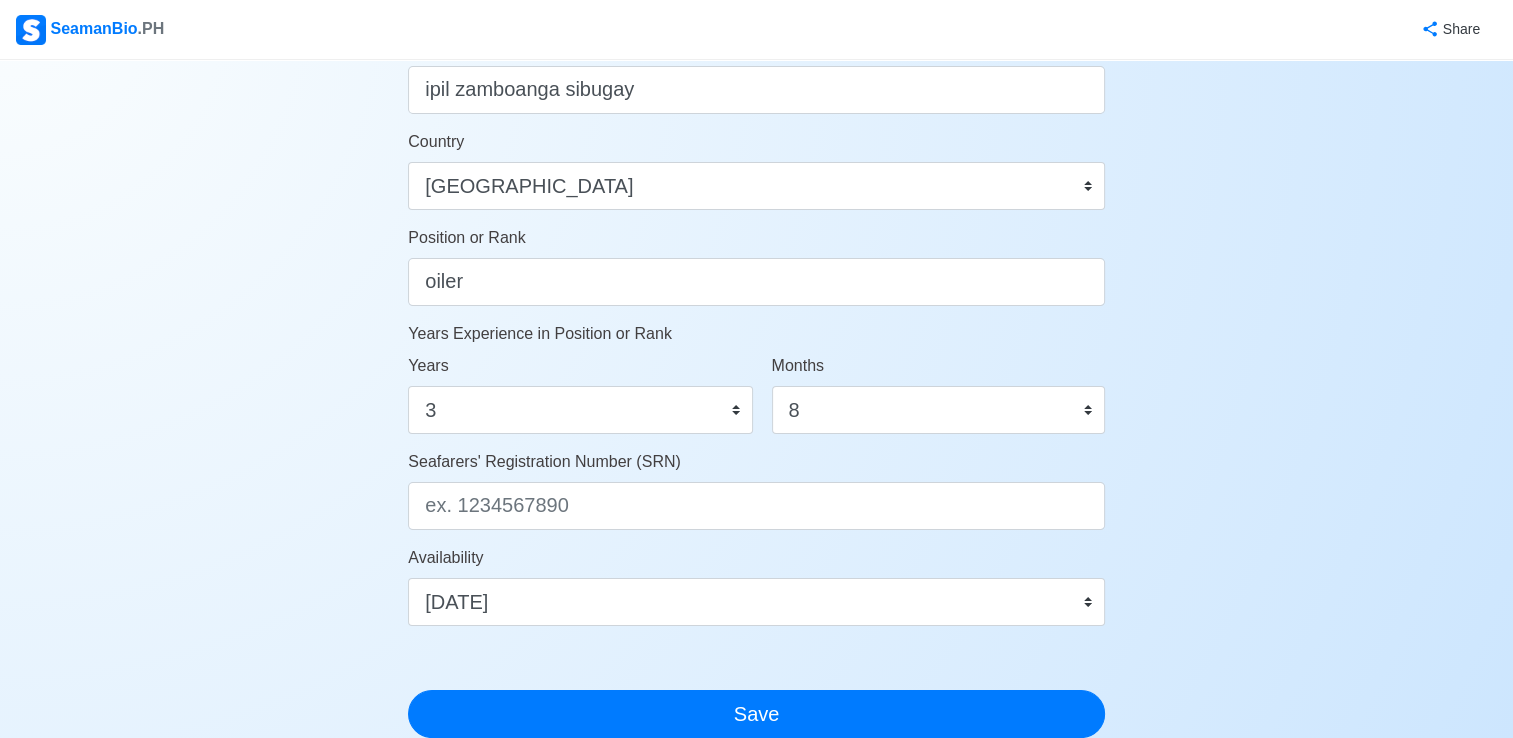scroll, scrollTop: 876, scrollLeft: 0, axis: vertical 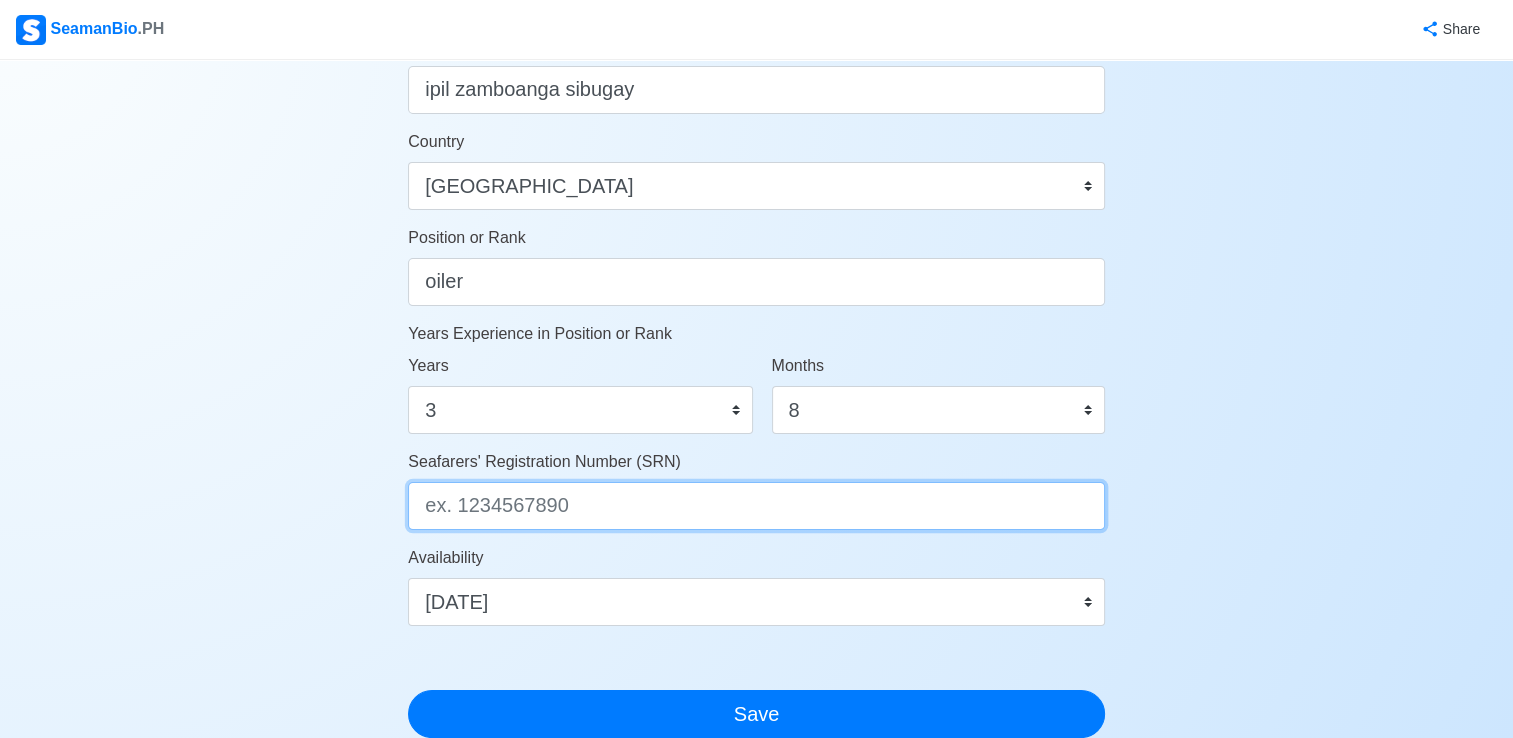 click on "Seafarers' Registration Number (SRN)" at bounding box center [756, 506] 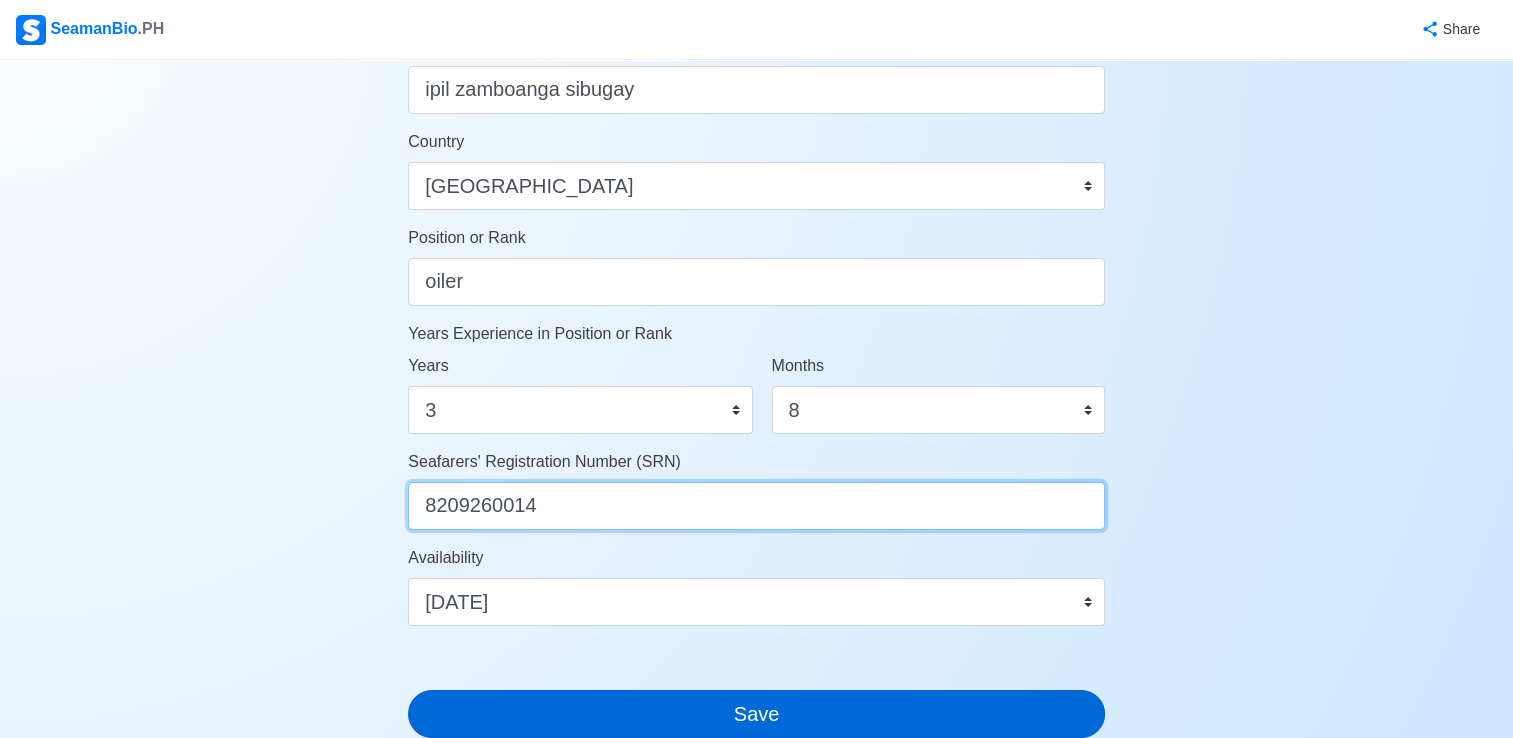 type on "8209260014" 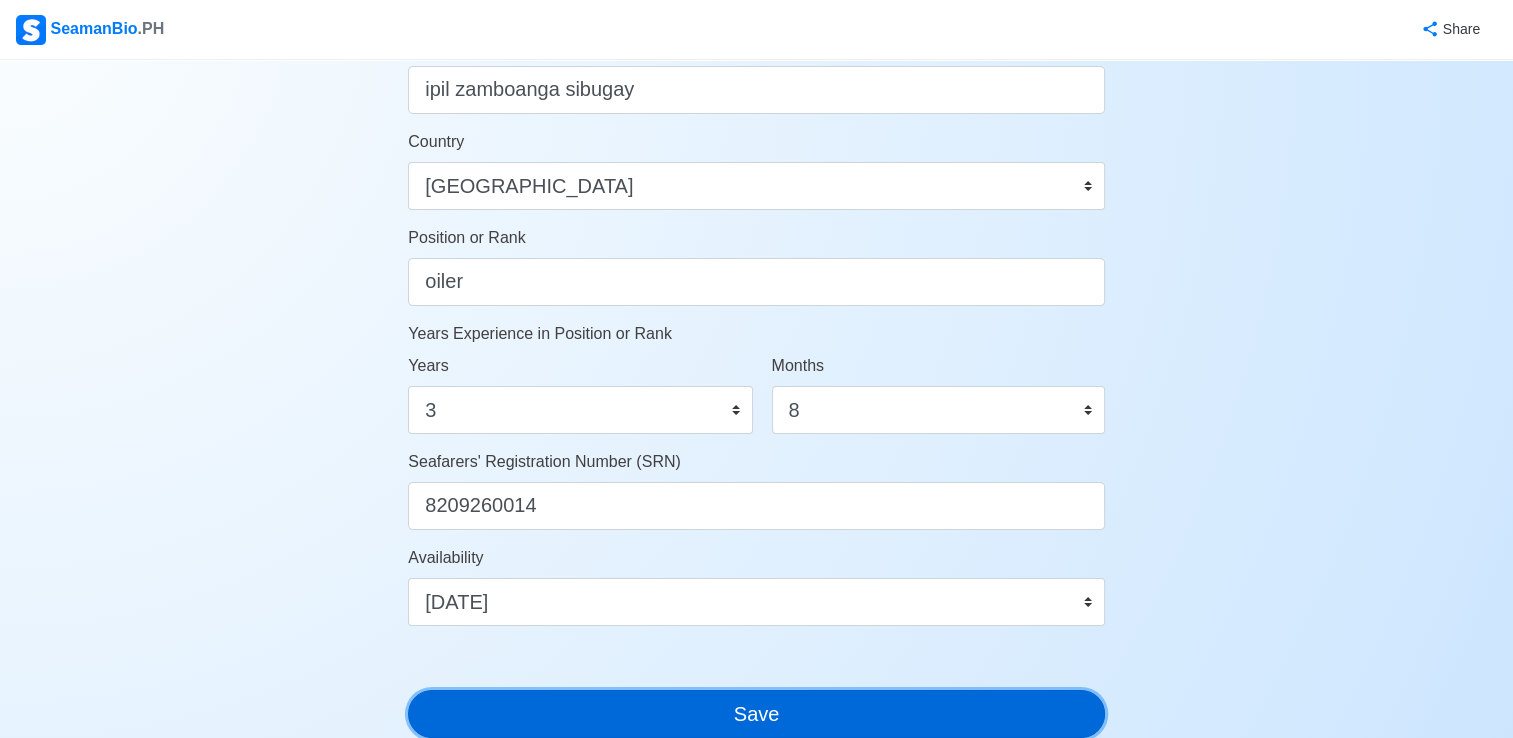 click on "Save" at bounding box center [756, 714] 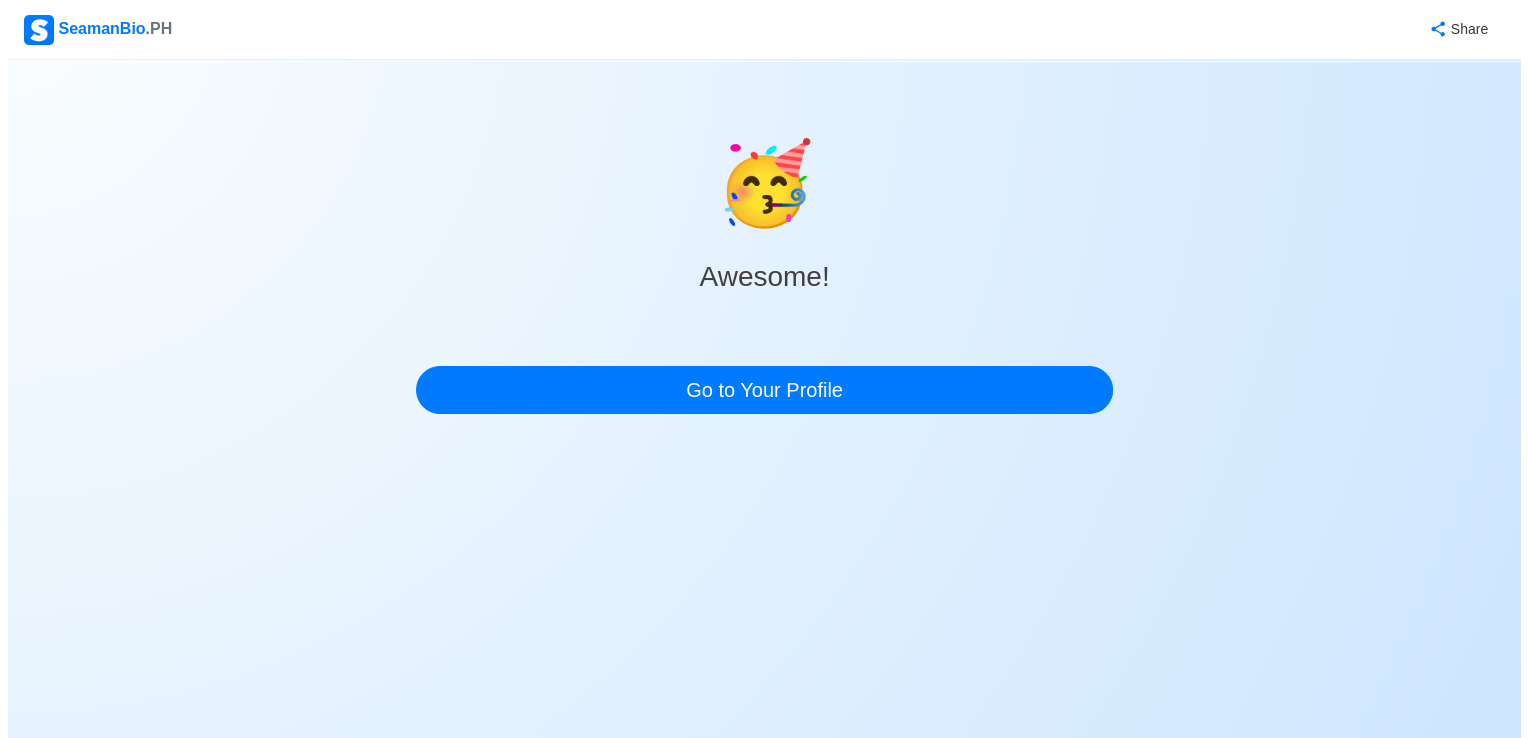 scroll, scrollTop: 0, scrollLeft: 0, axis: both 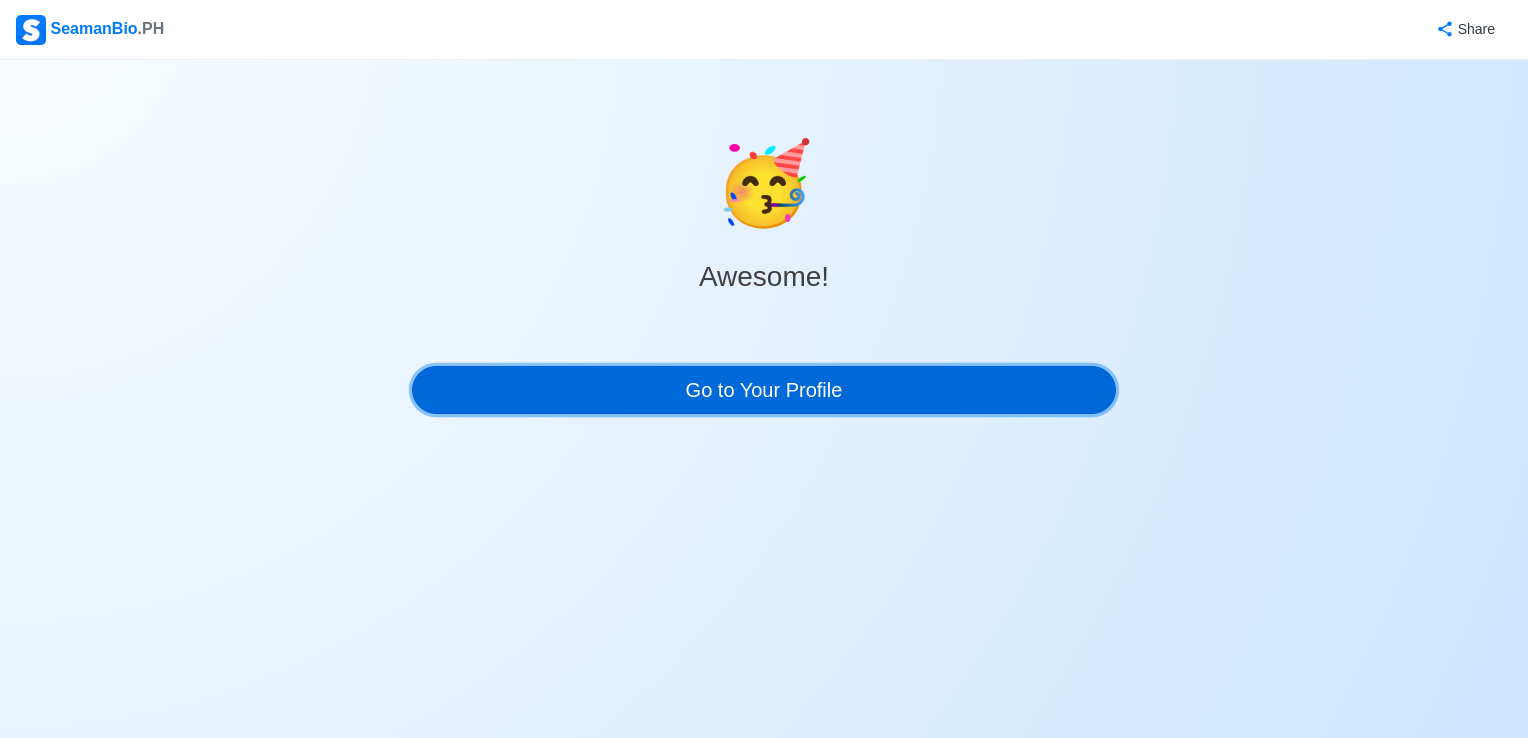 click on "Go to Your Profile" at bounding box center (764, 390) 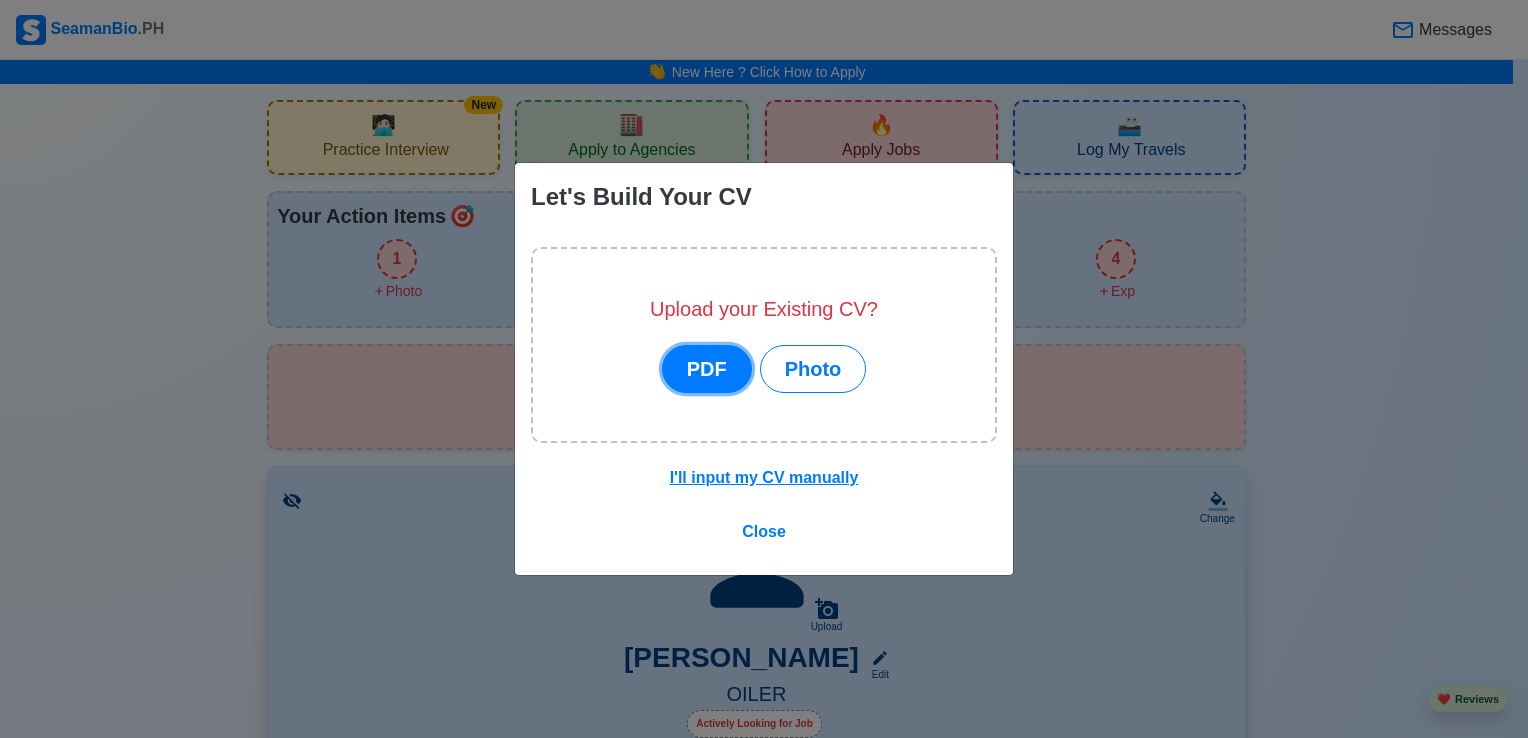 click on "PDF" at bounding box center [707, 369] 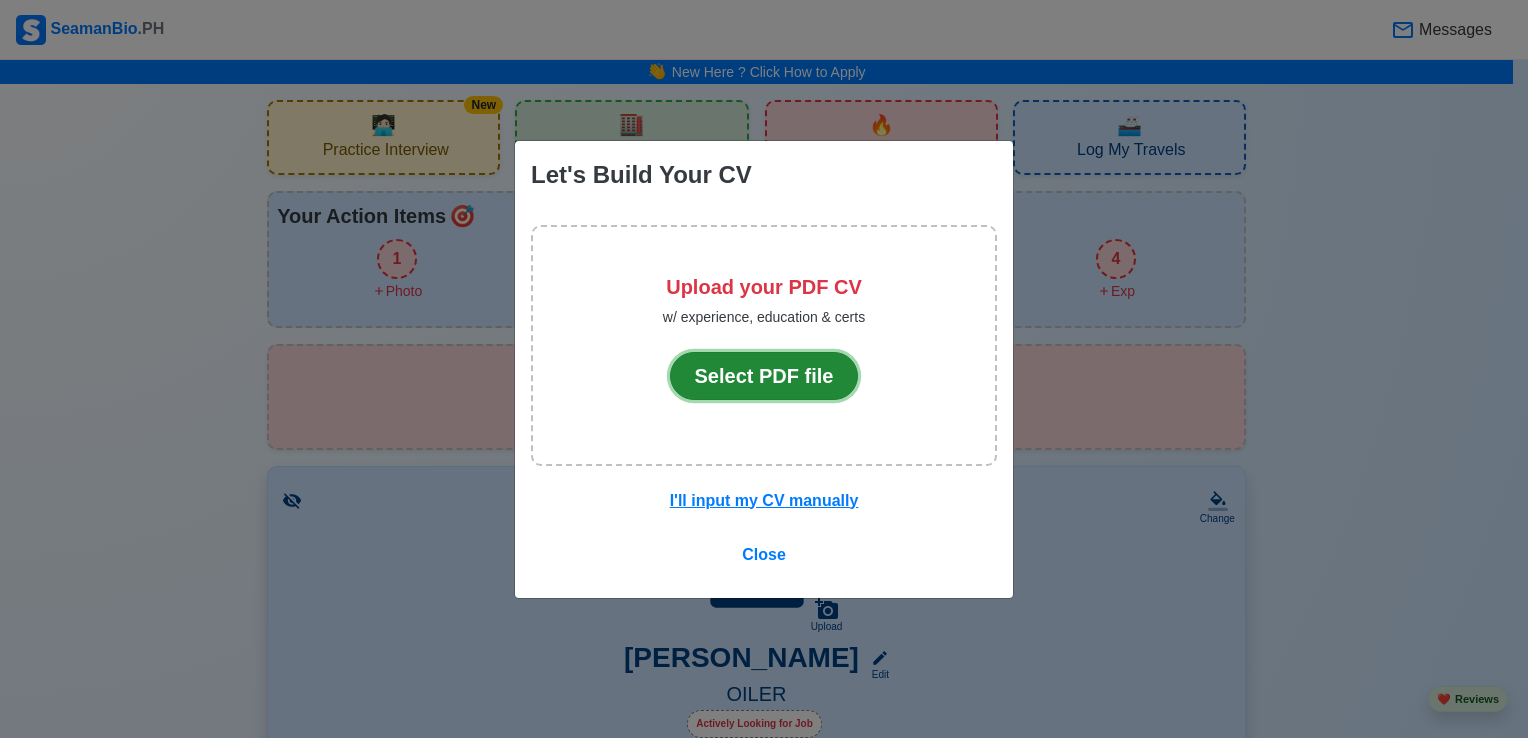click on "Select PDF file" at bounding box center [764, 376] 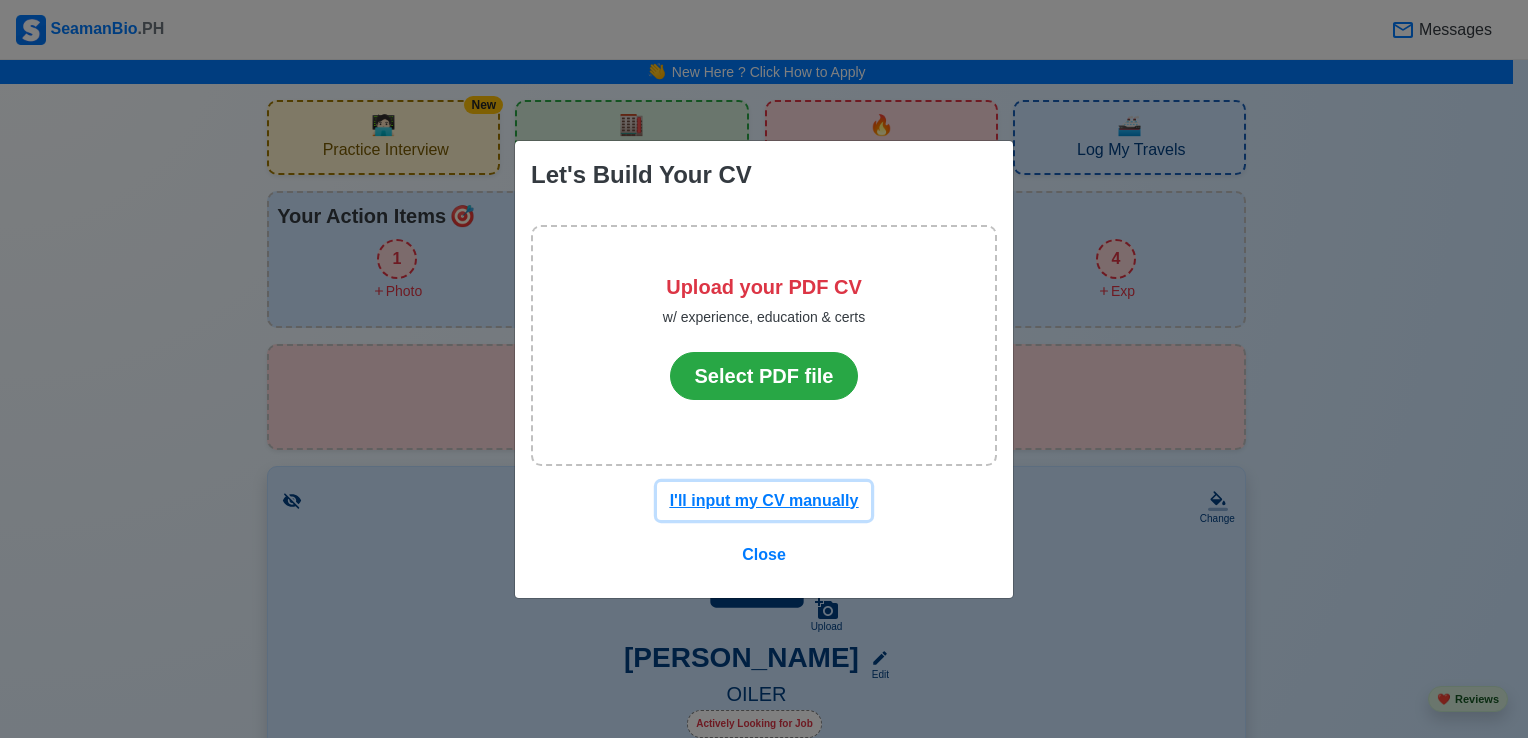click on "I'll input my CV manually" at bounding box center [764, 500] 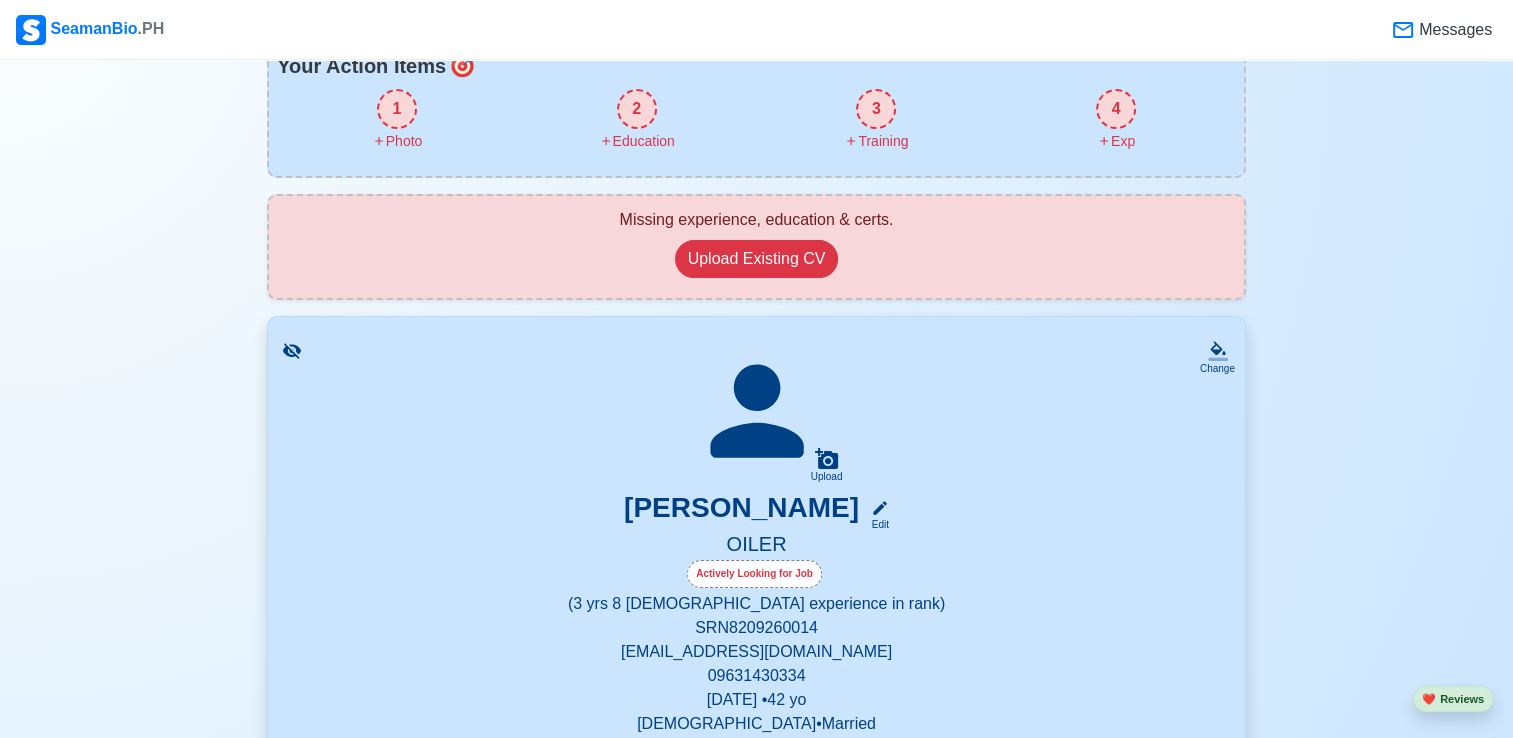 scroll, scrollTop: 146, scrollLeft: 0, axis: vertical 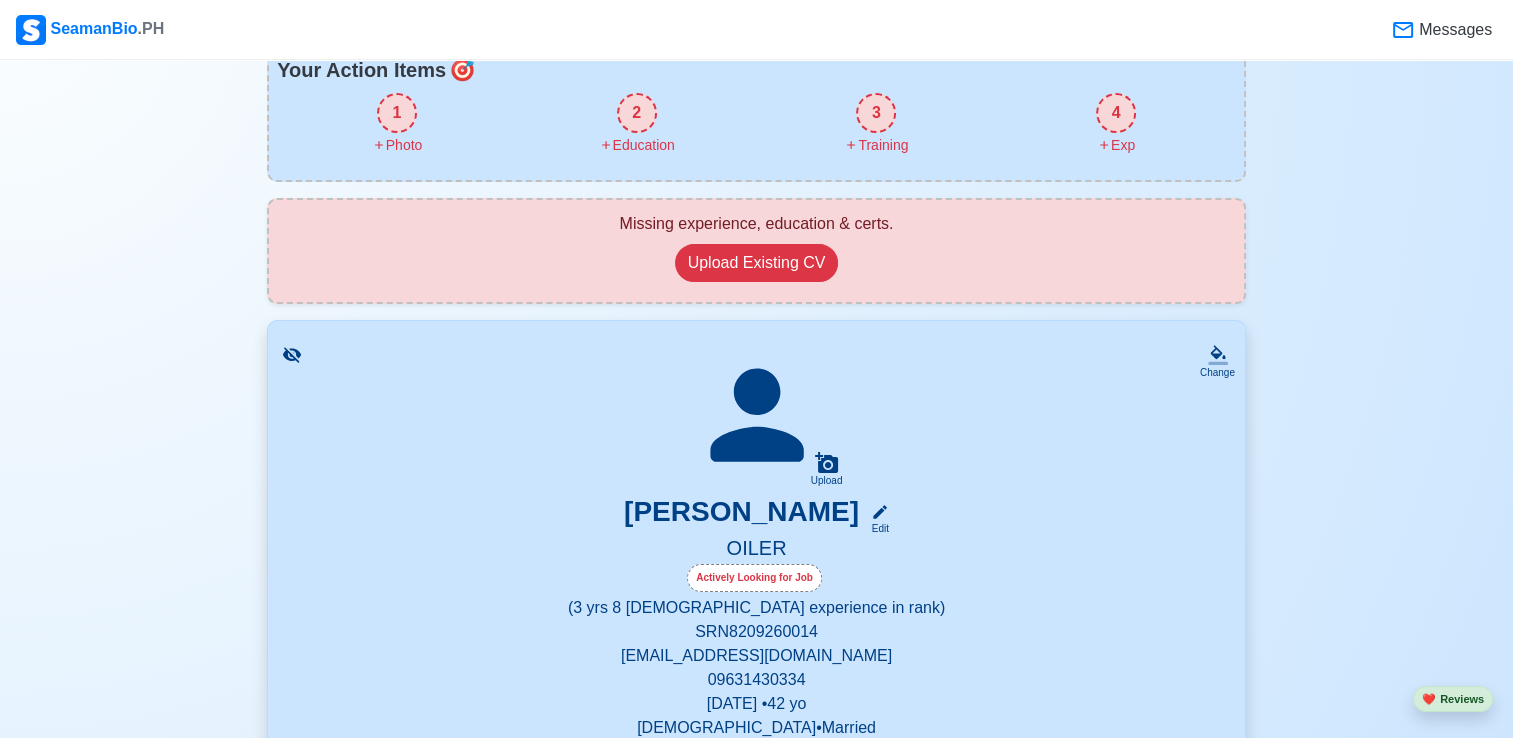 click on "1" at bounding box center (397, 113) 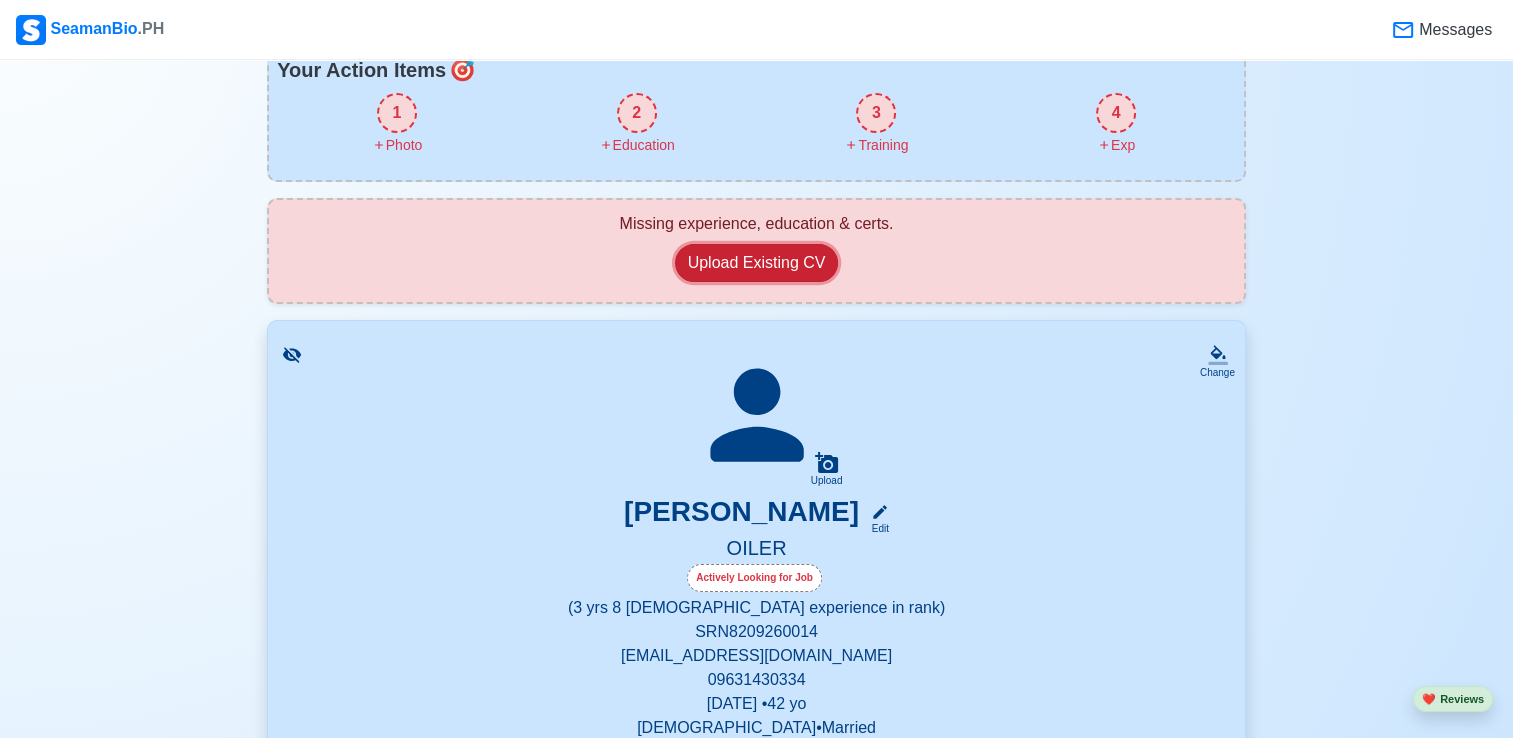 click on "Upload Existing CV" at bounding box center [757, 263] 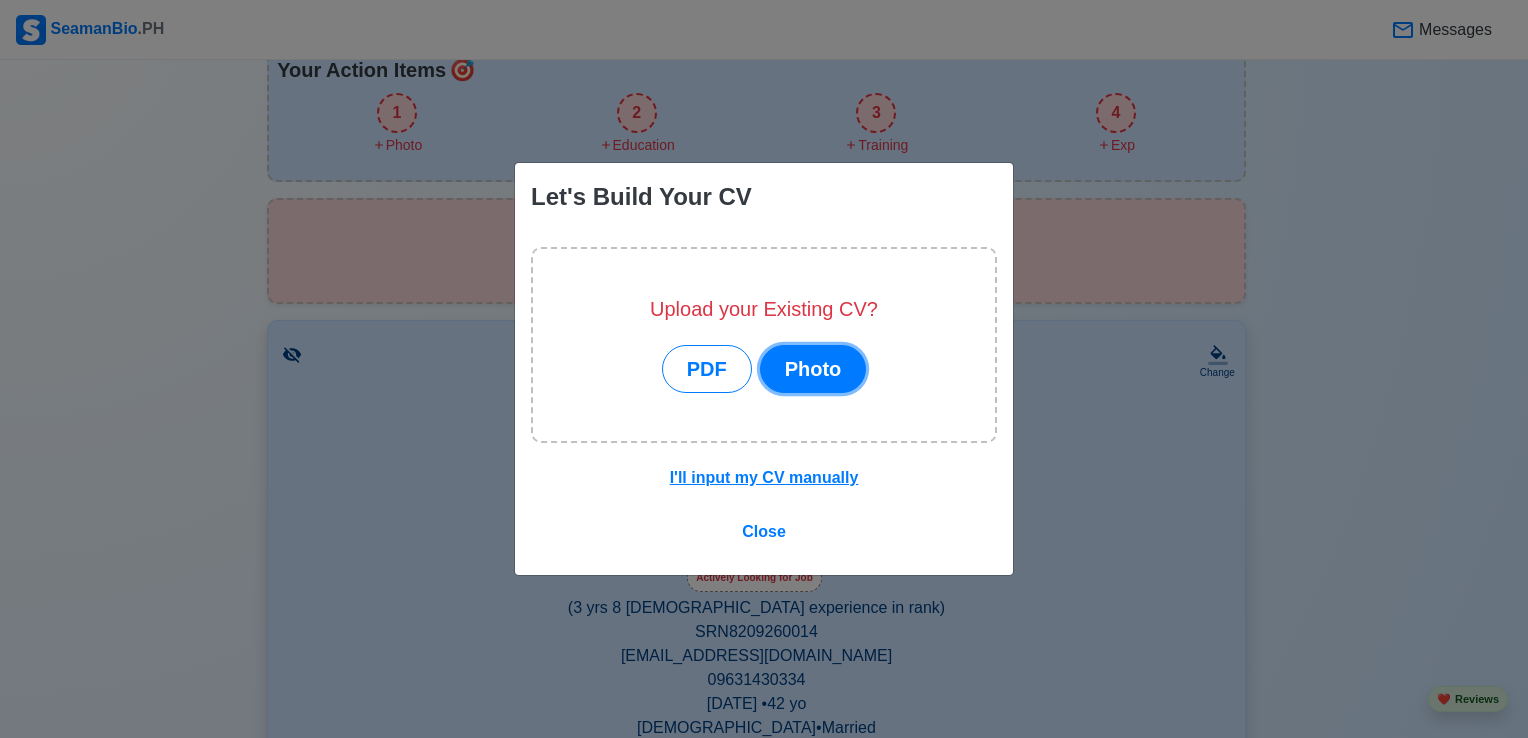 click on "Photo" at bounding box center (813, 369) 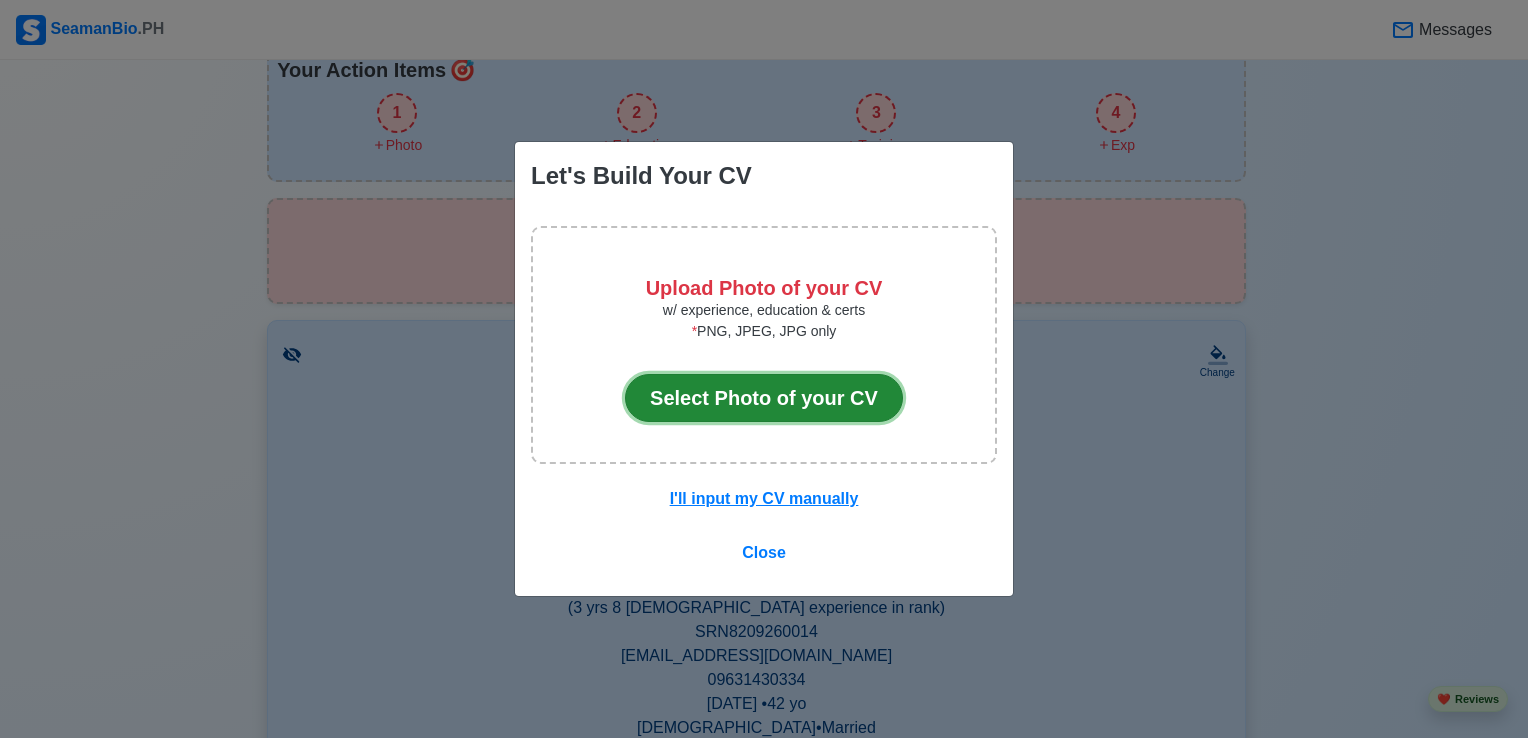 click on "Select Photo of your CV" at bounding box center (764, 398) 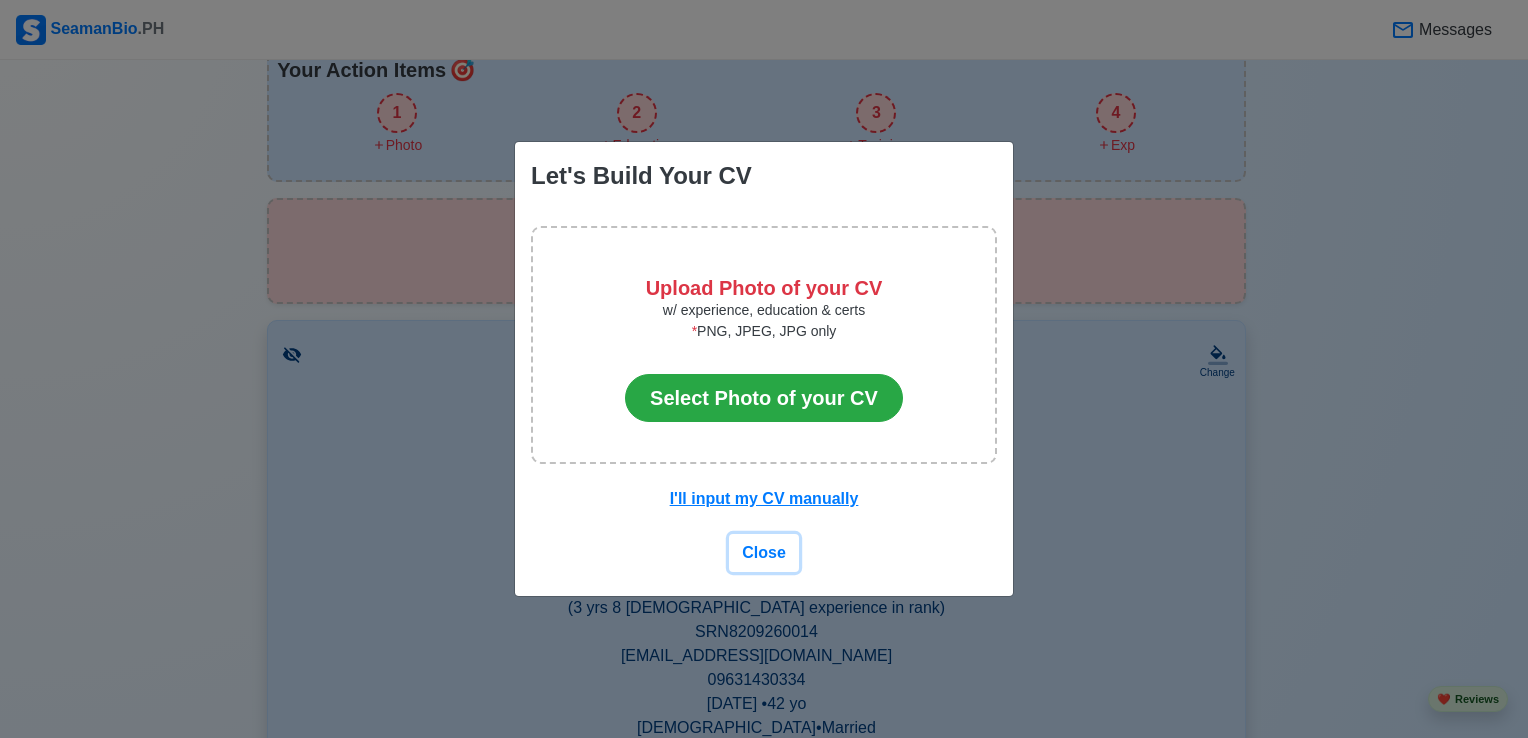 click on "Close" at bounding box center (764, 552) 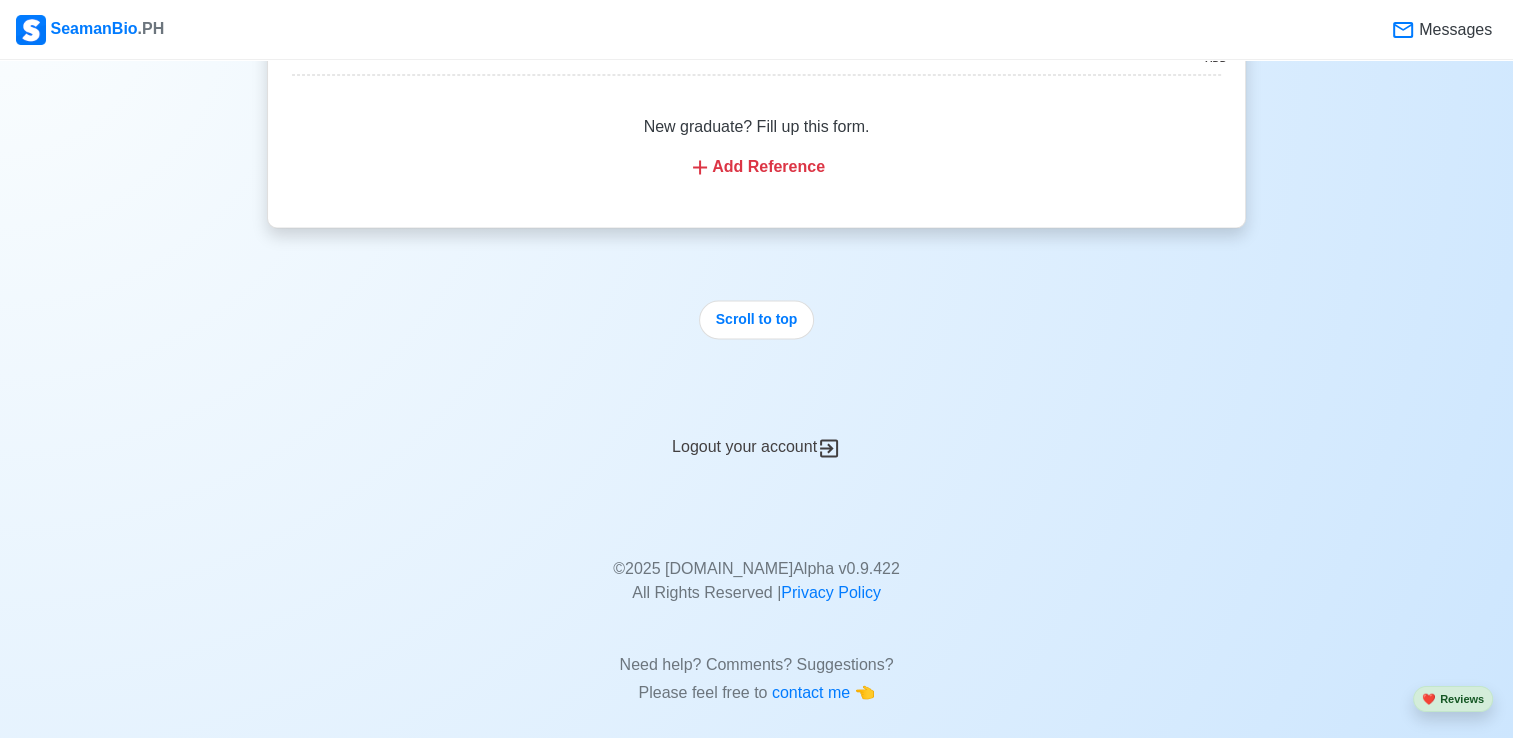 scroll, scrollTop: 3316, scrollLeft: 0, axis: vertical 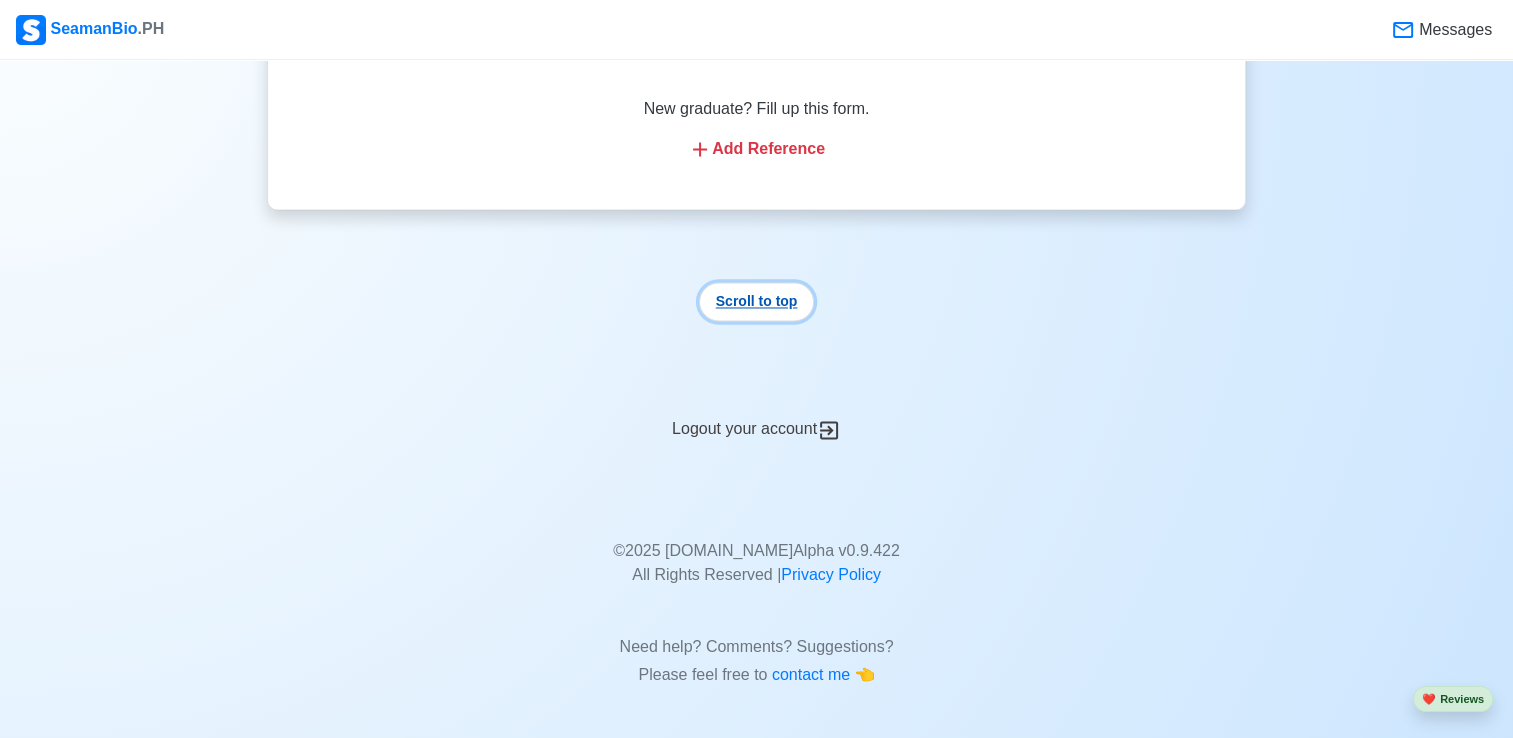 click on "Scroll to top" at bounding box center [757, 301] 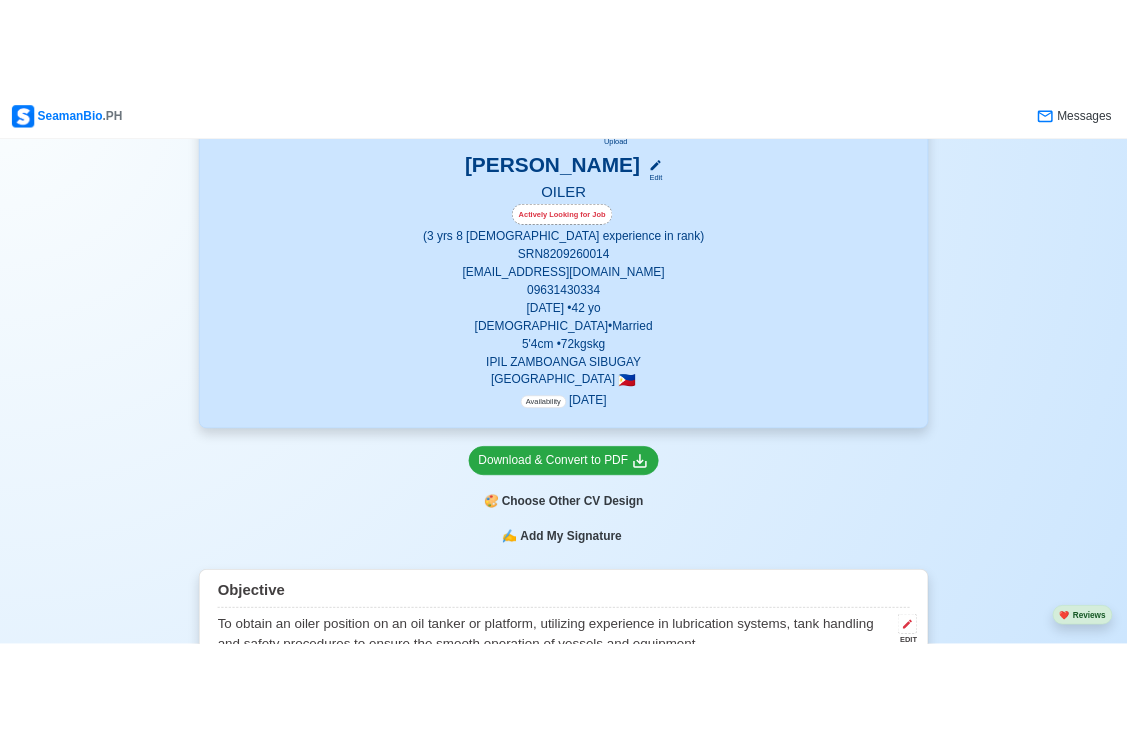 scroll, scrollTop: 567, scrollLeft: 0, axis: vertical 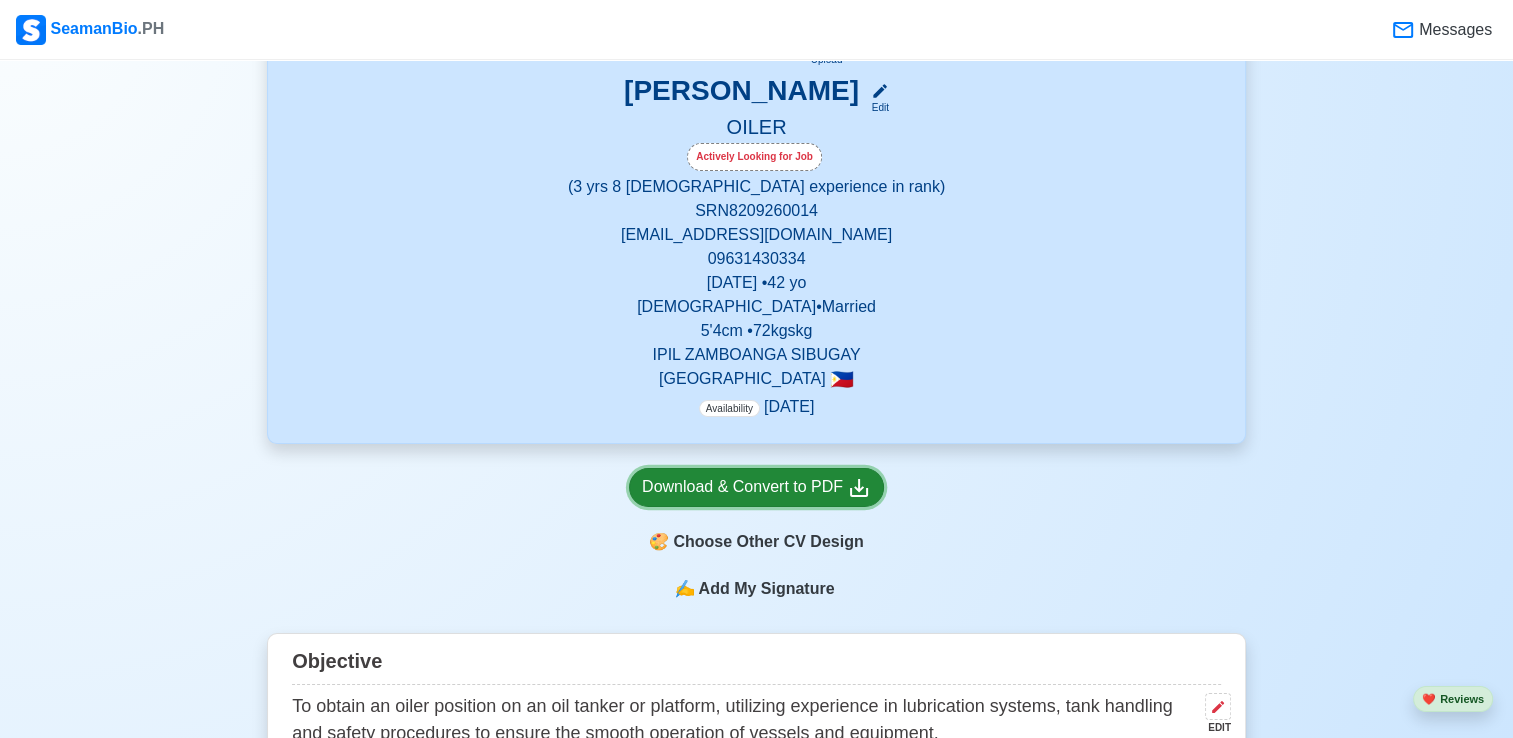 click on "Download & Convert to PDF" at bounding box center (756, 487) 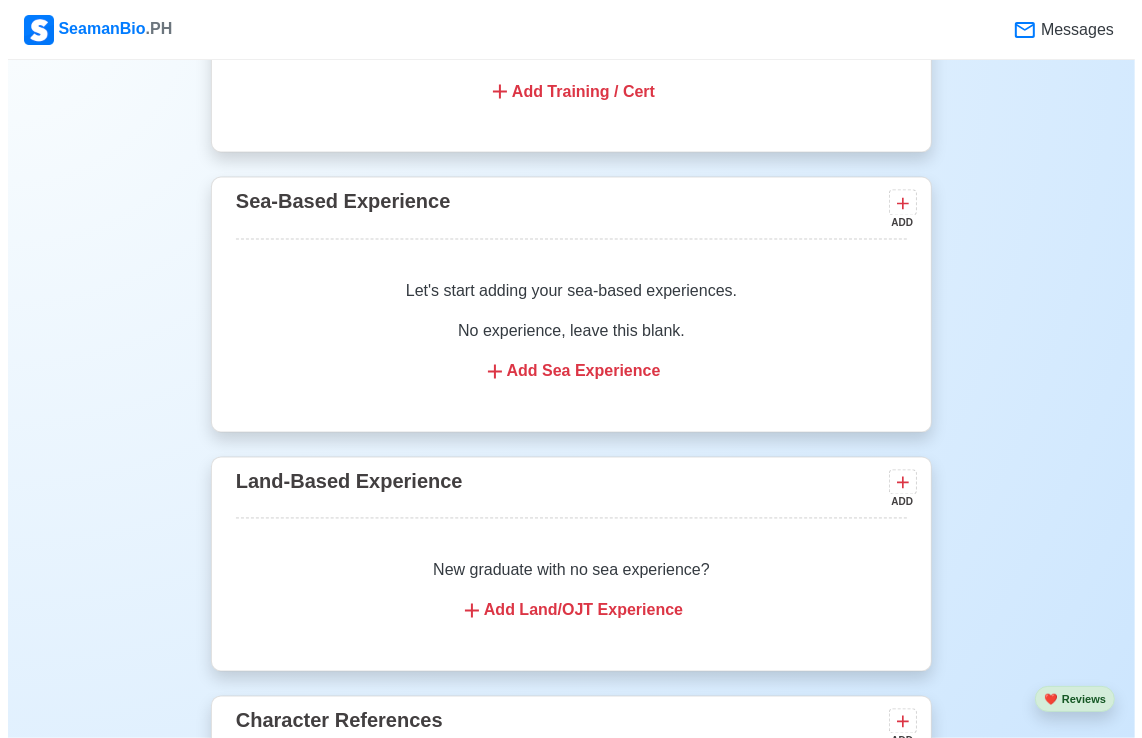 scroll, scrollTop: 2670, scrollLeft: 0, axis: vertical 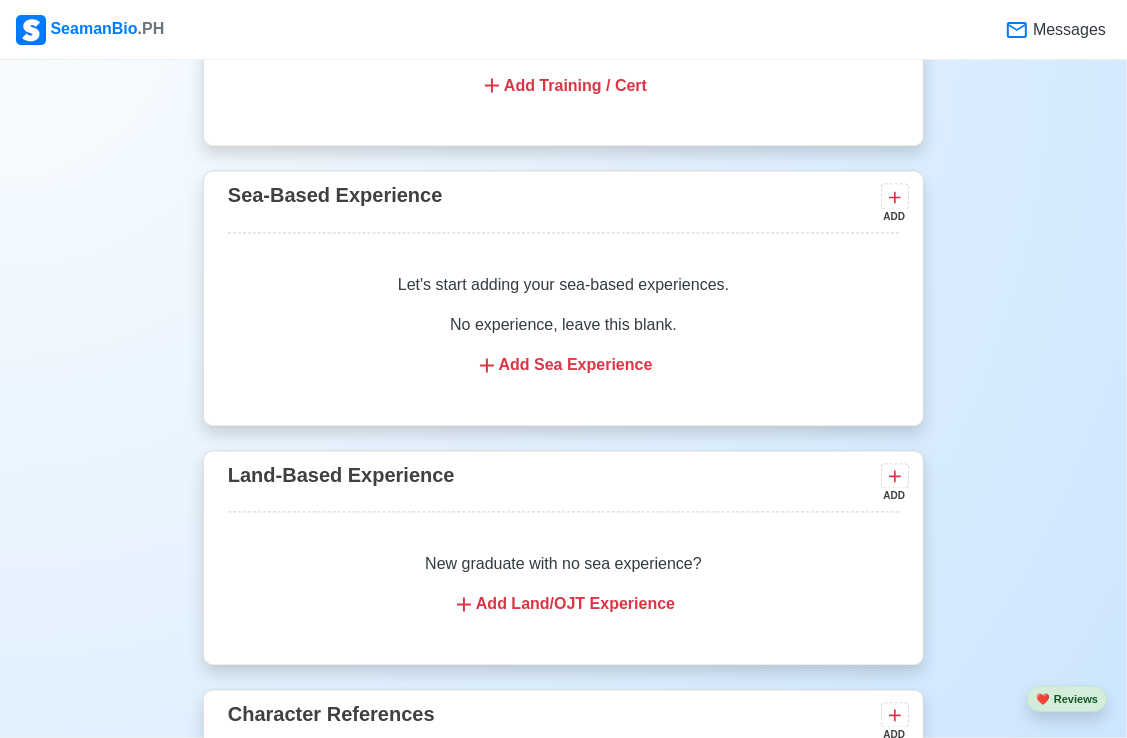 click on "Add Sea Experience" at bounding box center (563, 366) 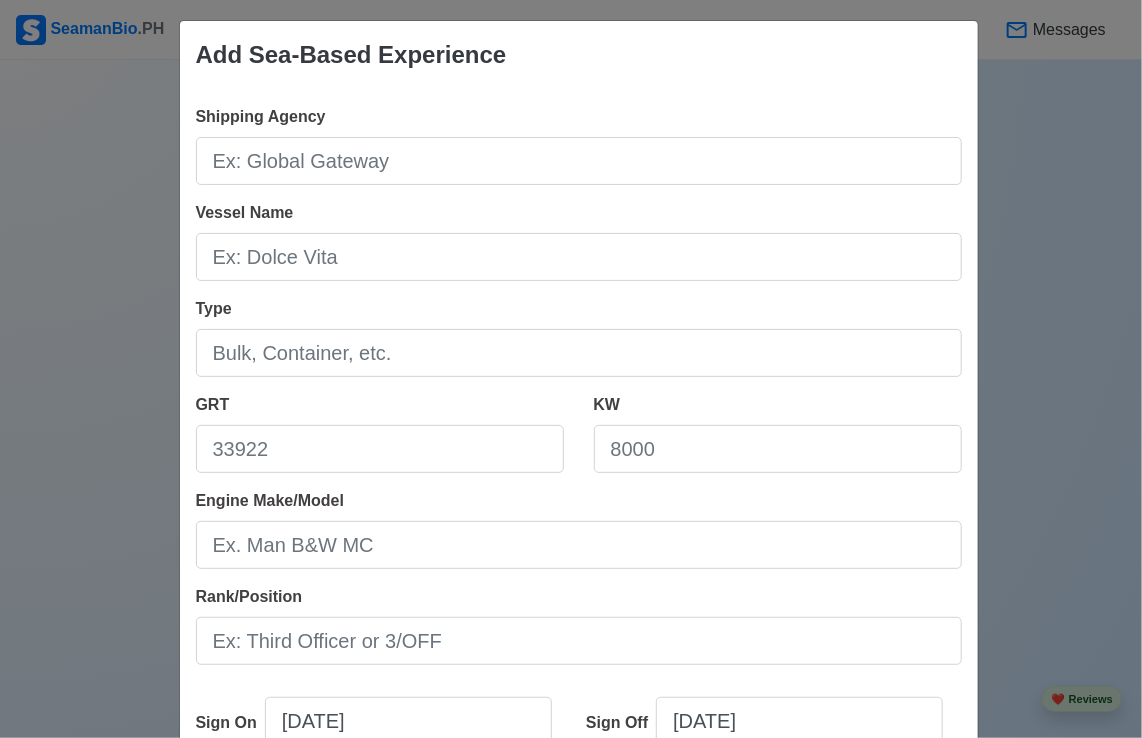 scroll, scrollTop: 0, scrollLeft: 0, axis: both 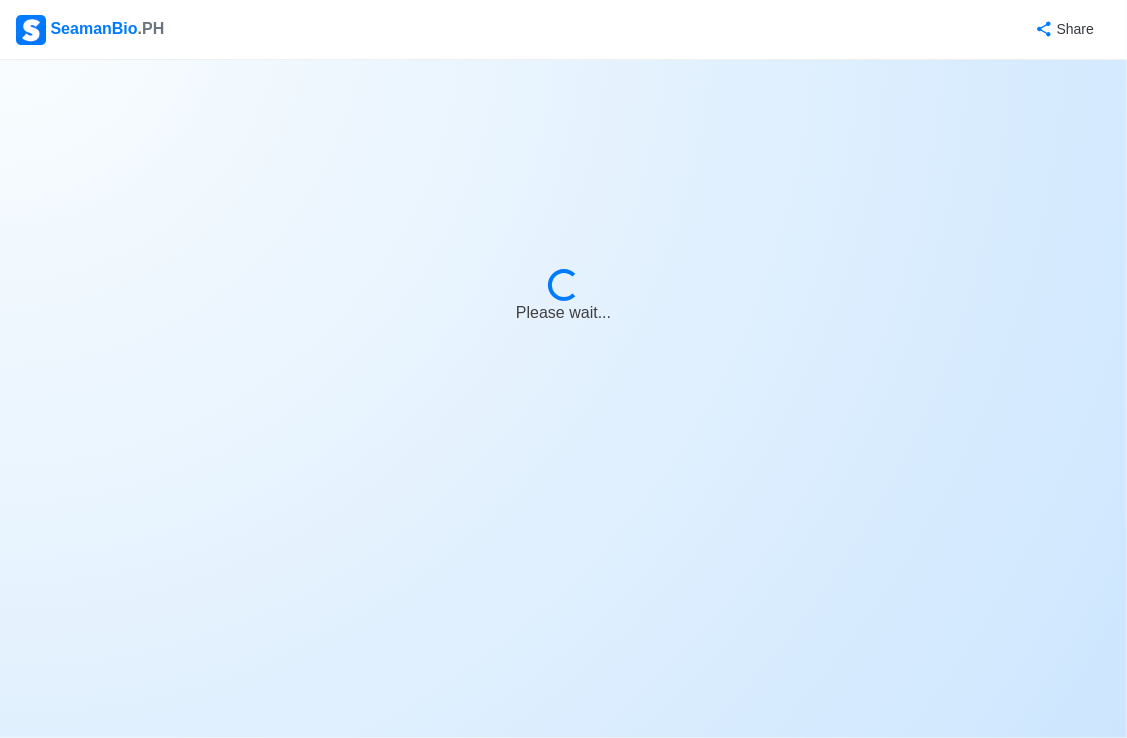 select on "Actively Looking for Job" 